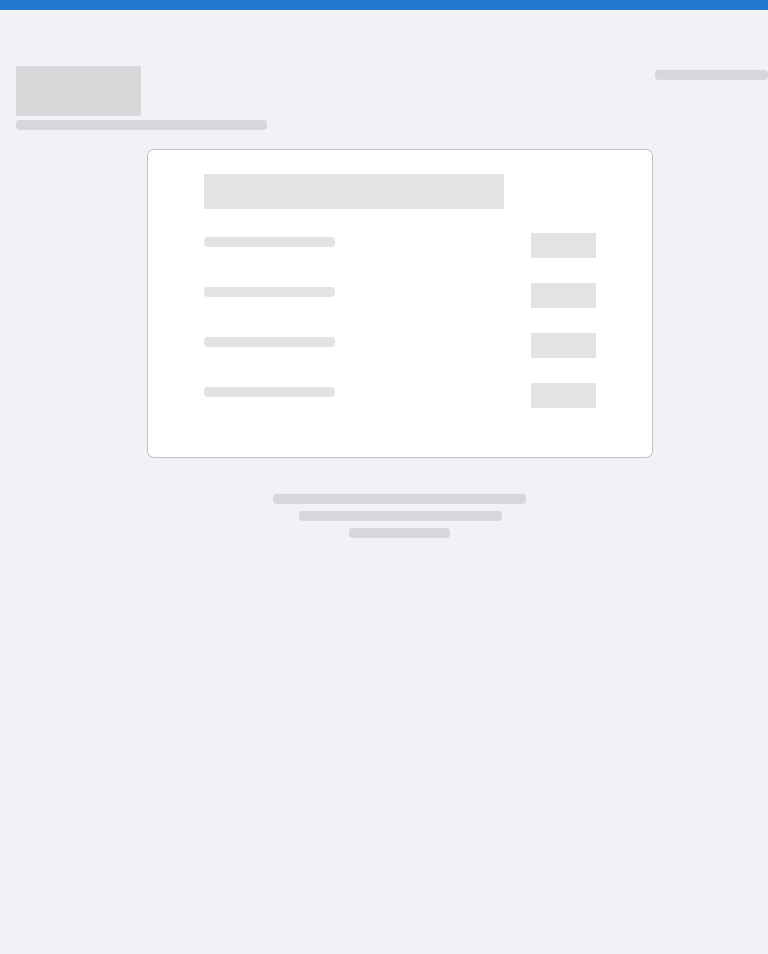 scroll, scrollTop: 0, scrollLeft: 0, axis: both 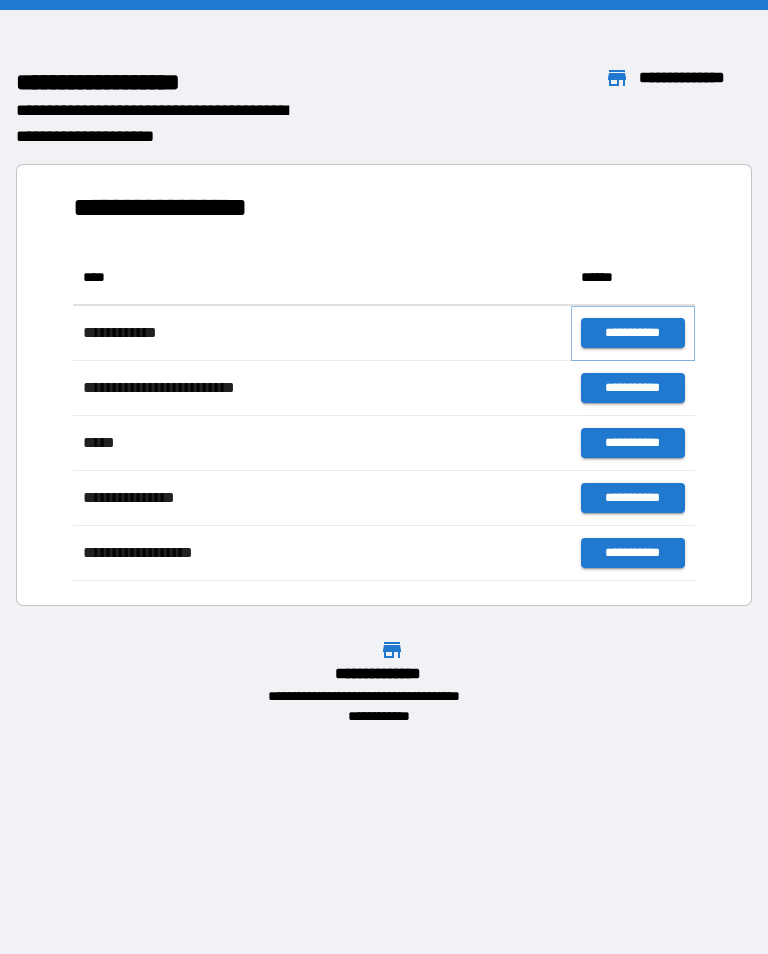 click on "**********" at bounding box center [633, 333] 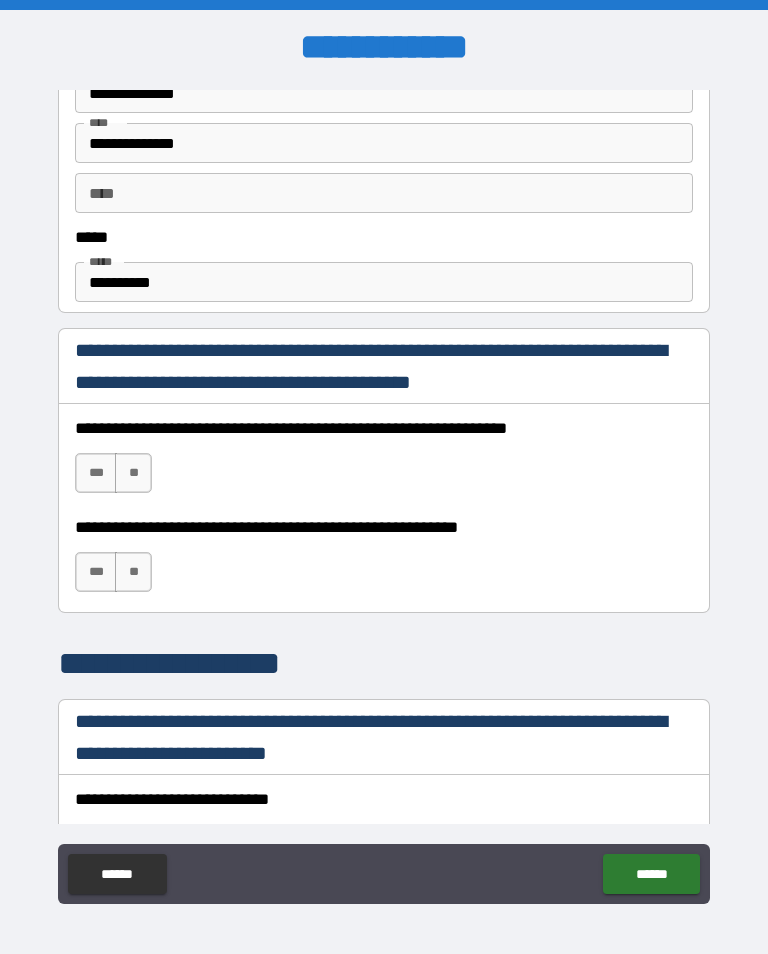 scroll, scrollTop: 1128, scrollLeft: 0, axis: vertical 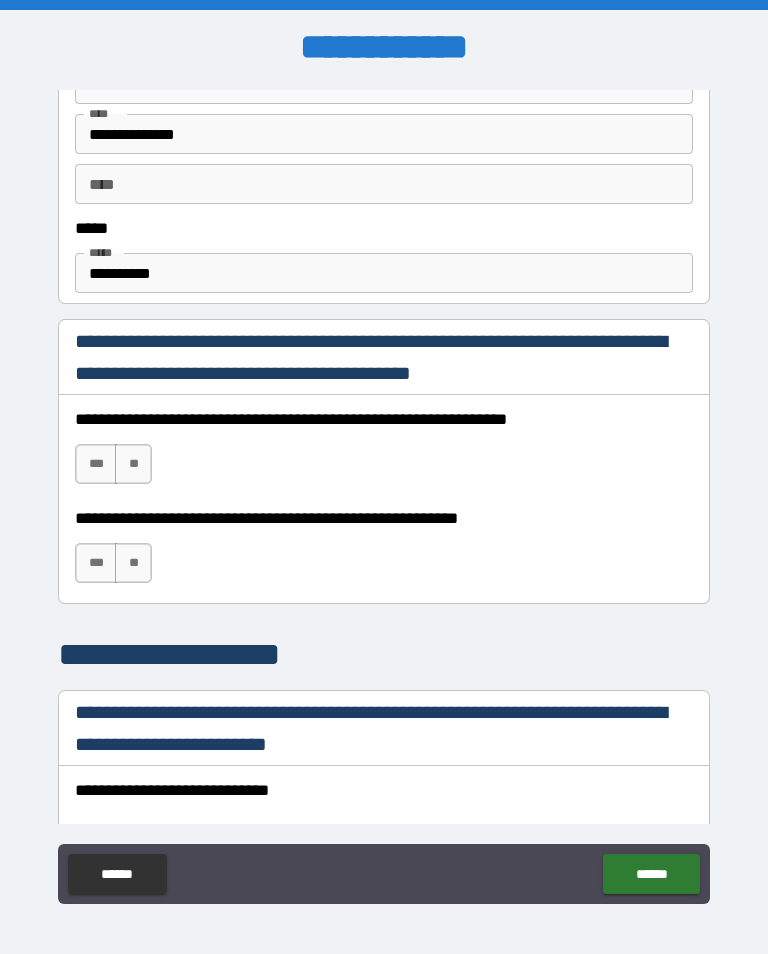 click on "***" at bounding box center [96, 464] 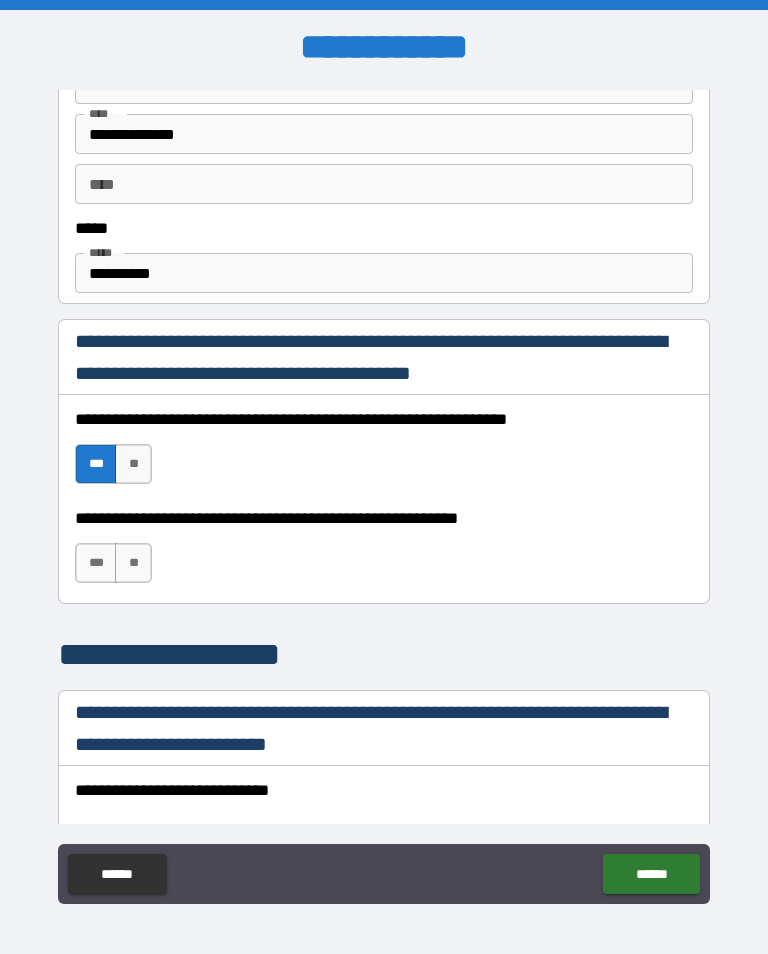 click on "**" at bounding box center (133, 563) 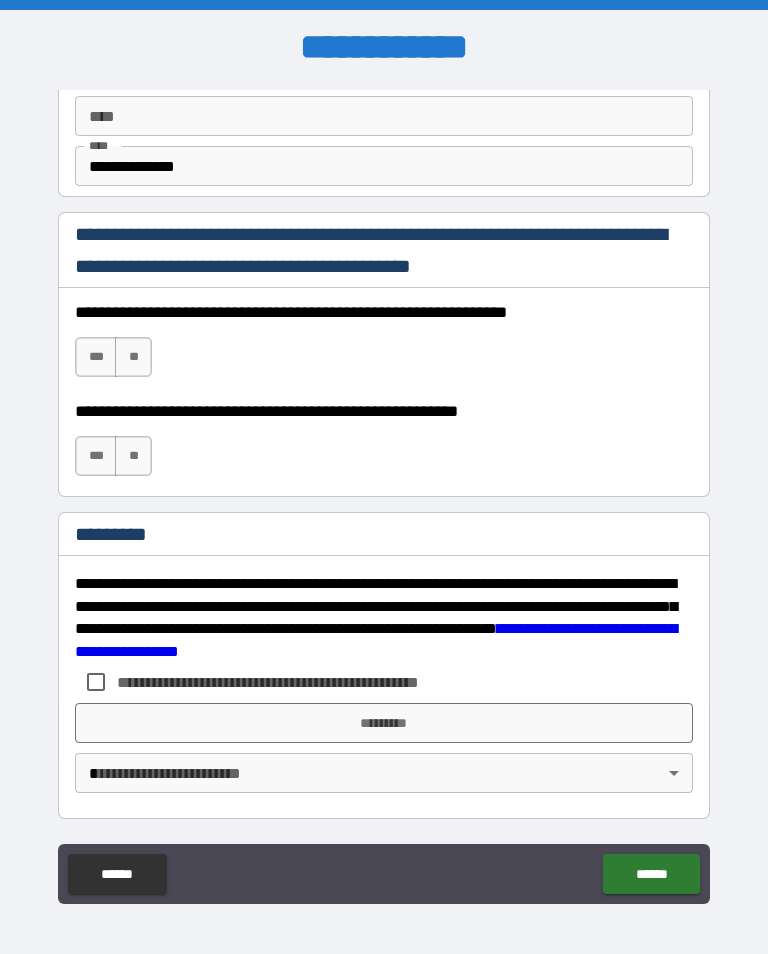 scroll, scrollTop: 2872, scrollLeft: 0, axis: vertical 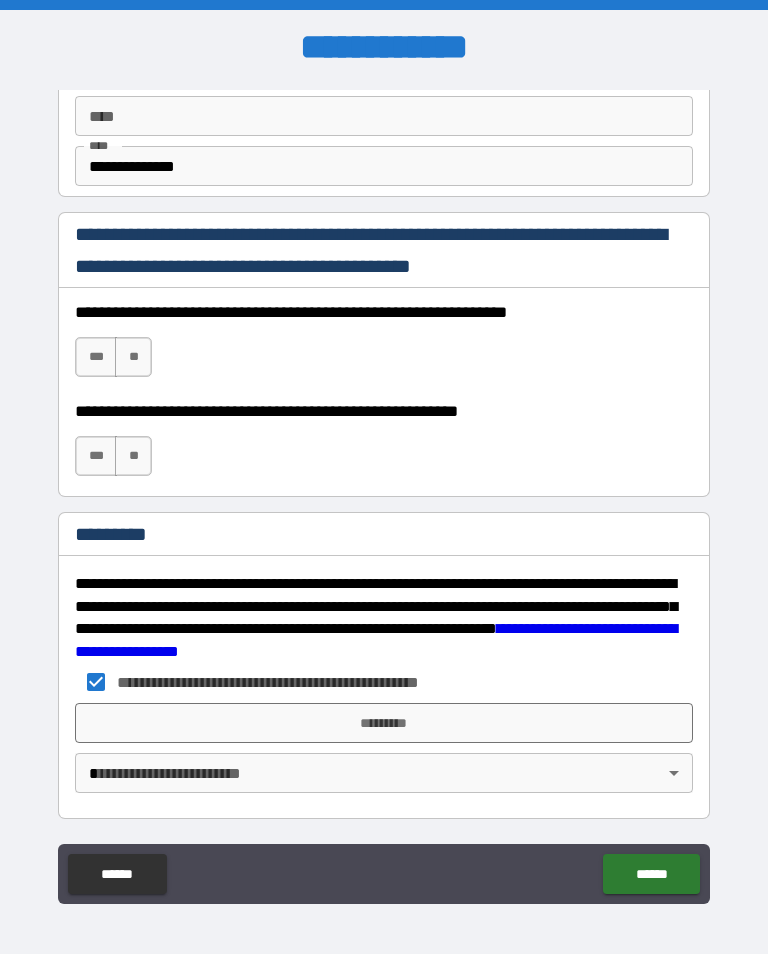click on "*********" at bounding box center [384, 723] 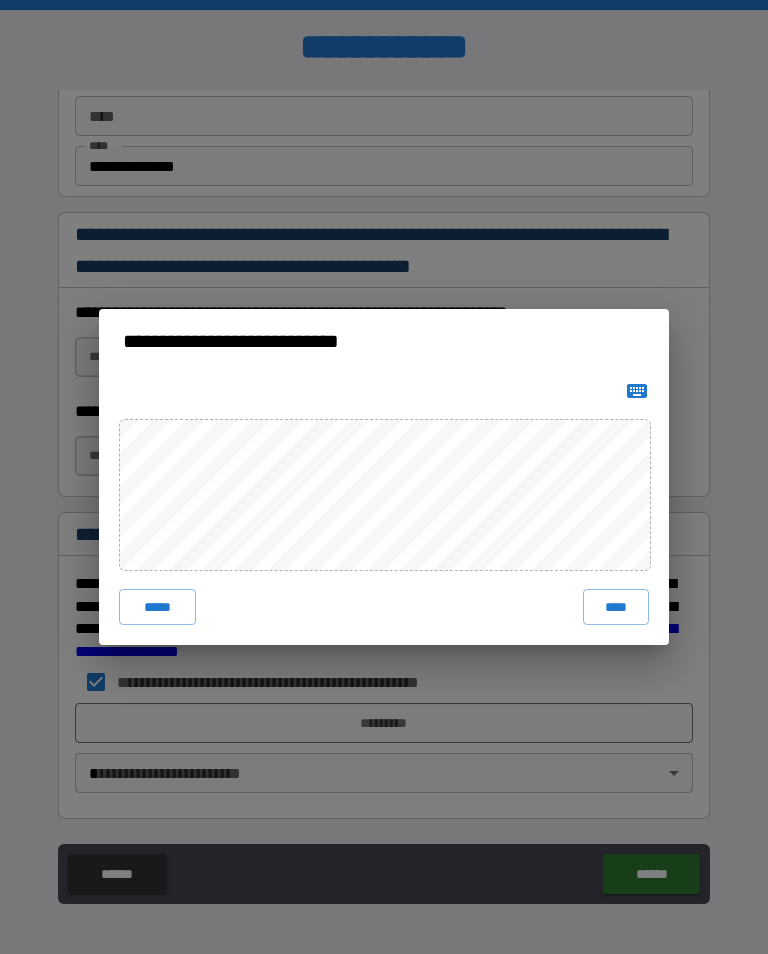 click on "****" at bounding box center [616, 607] 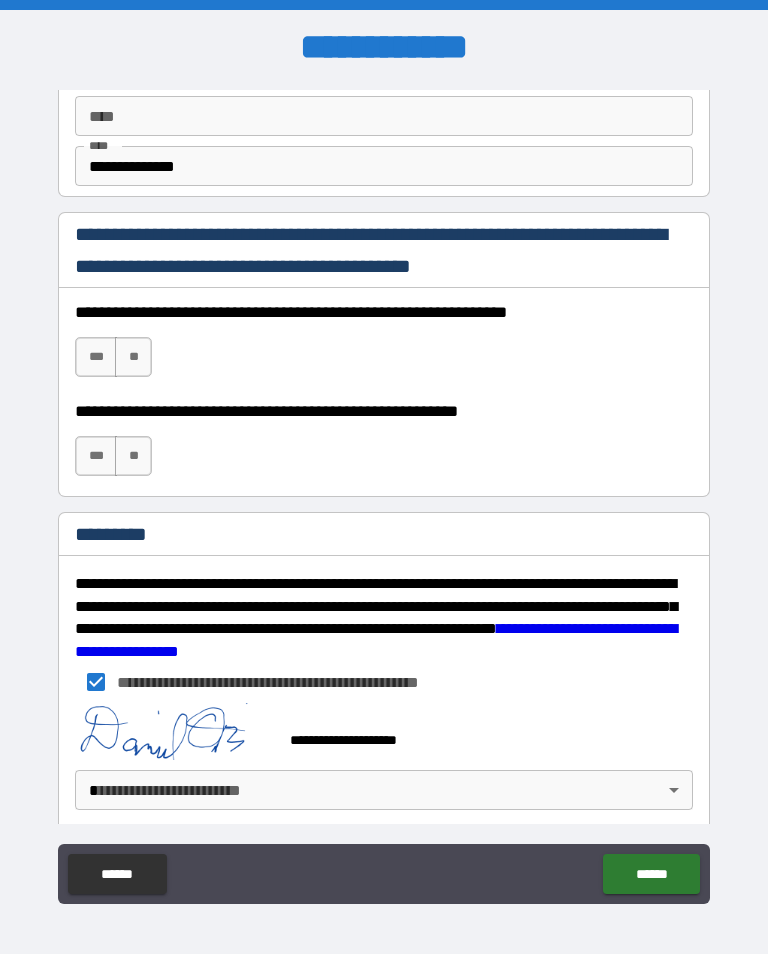 click on "**********" at bounding box center [384, 492] 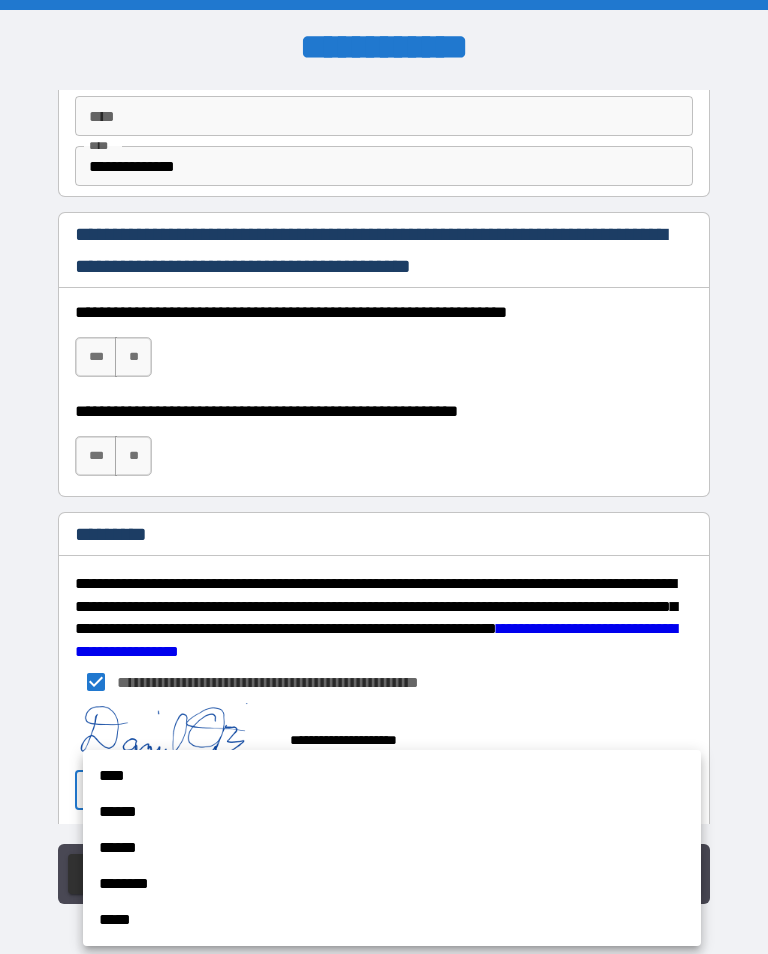 click on "****" at bounding box center [392, 776] 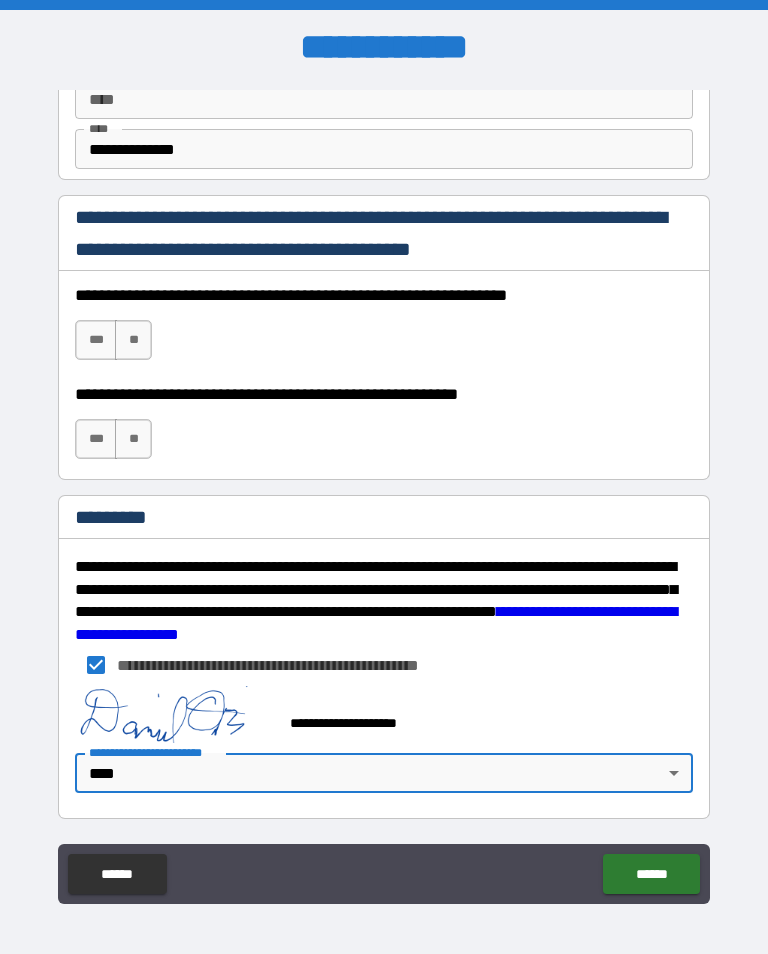 click on "******" at bounding box center (651, 874) 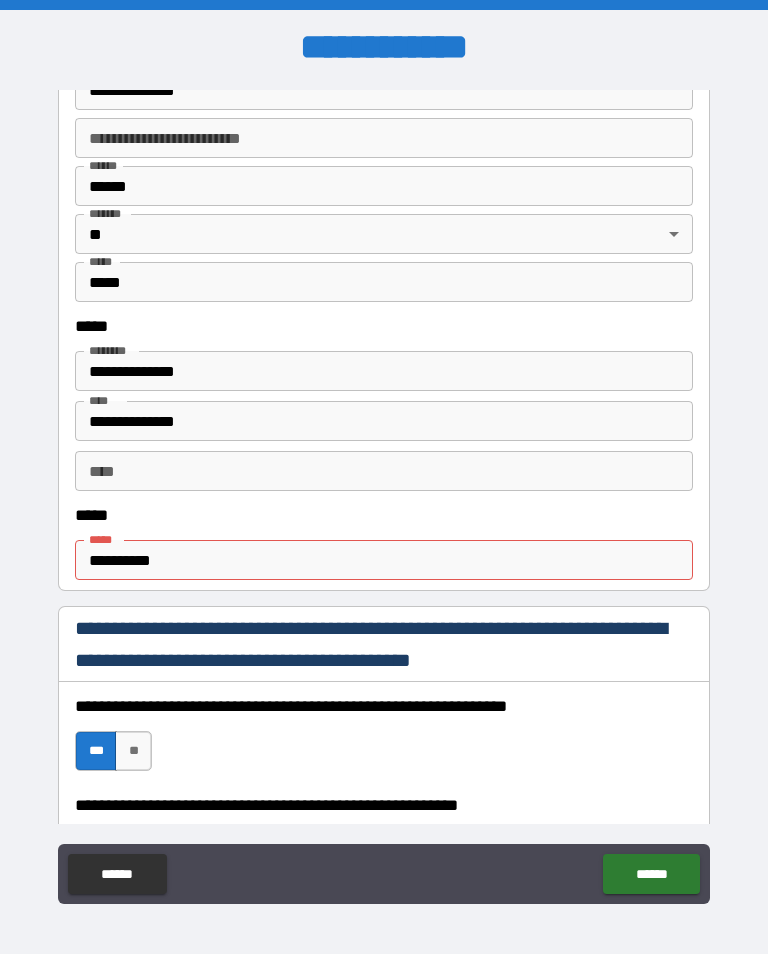 scroll, scrollTop: 883, scrollLeft: 0, axis: vertical 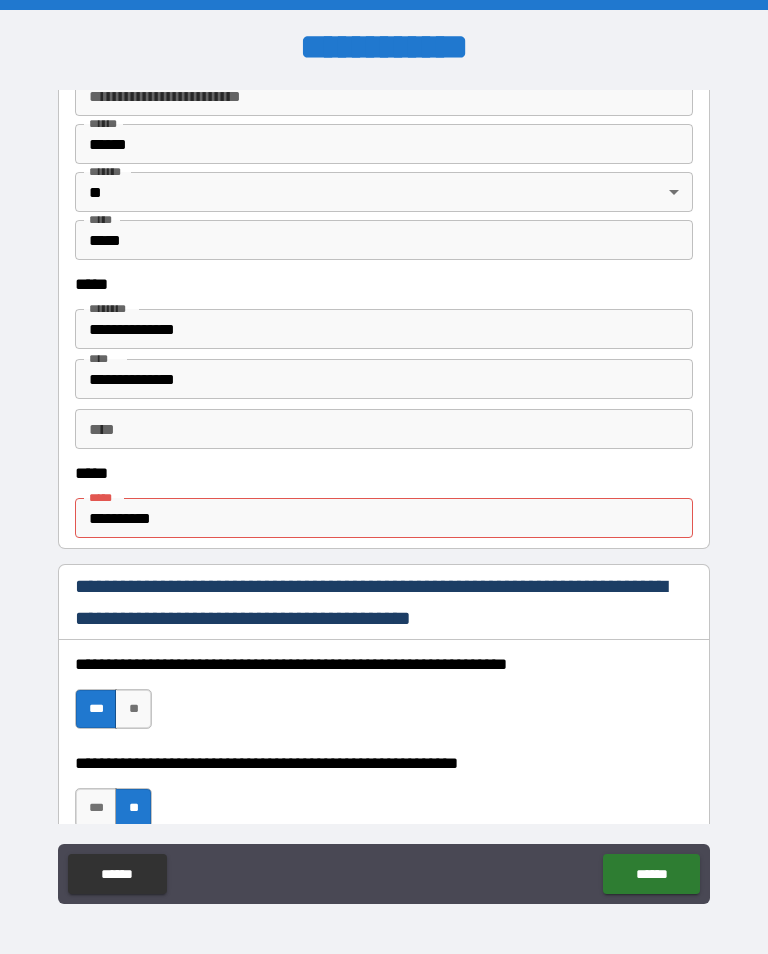 click on "**********" at bounding box center [384, 518] 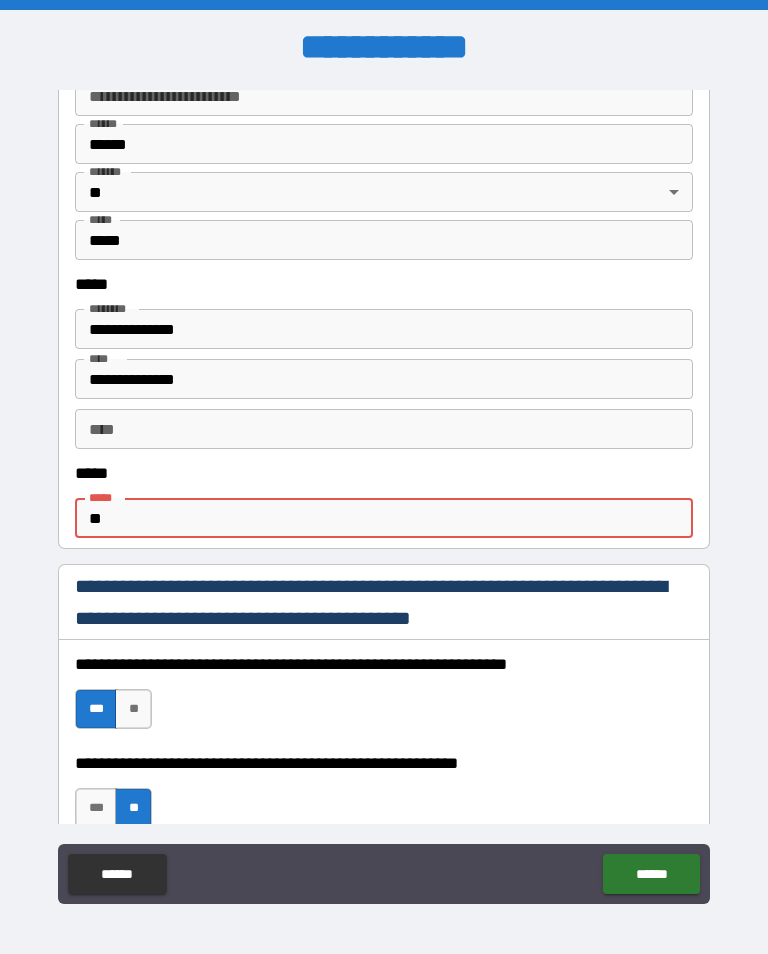 type on "*" 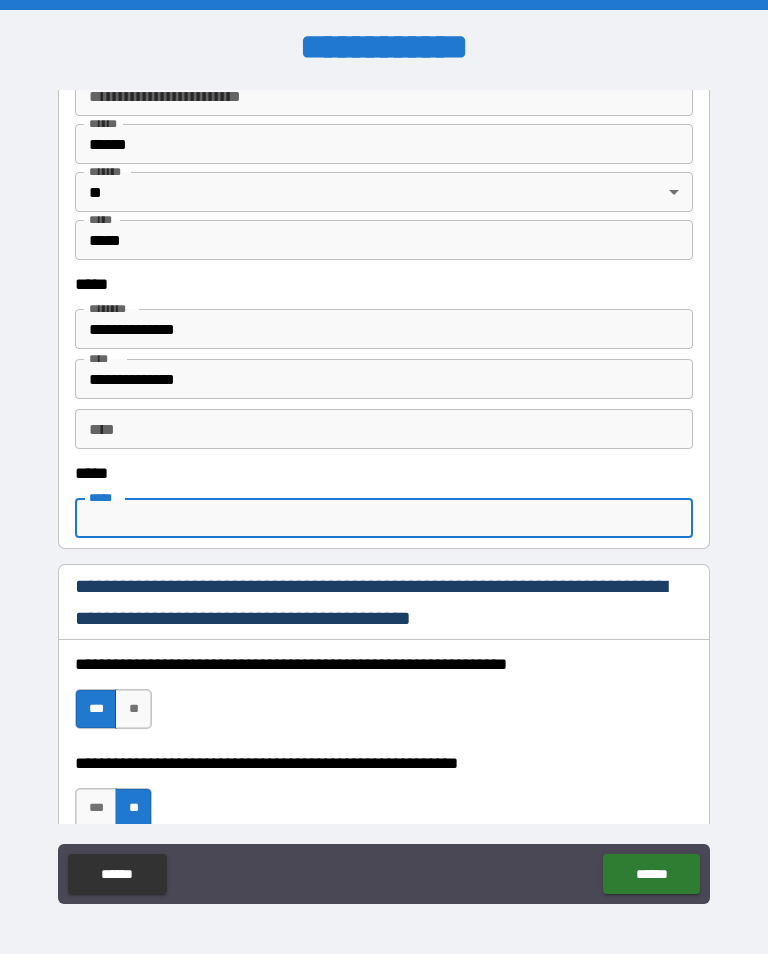 type 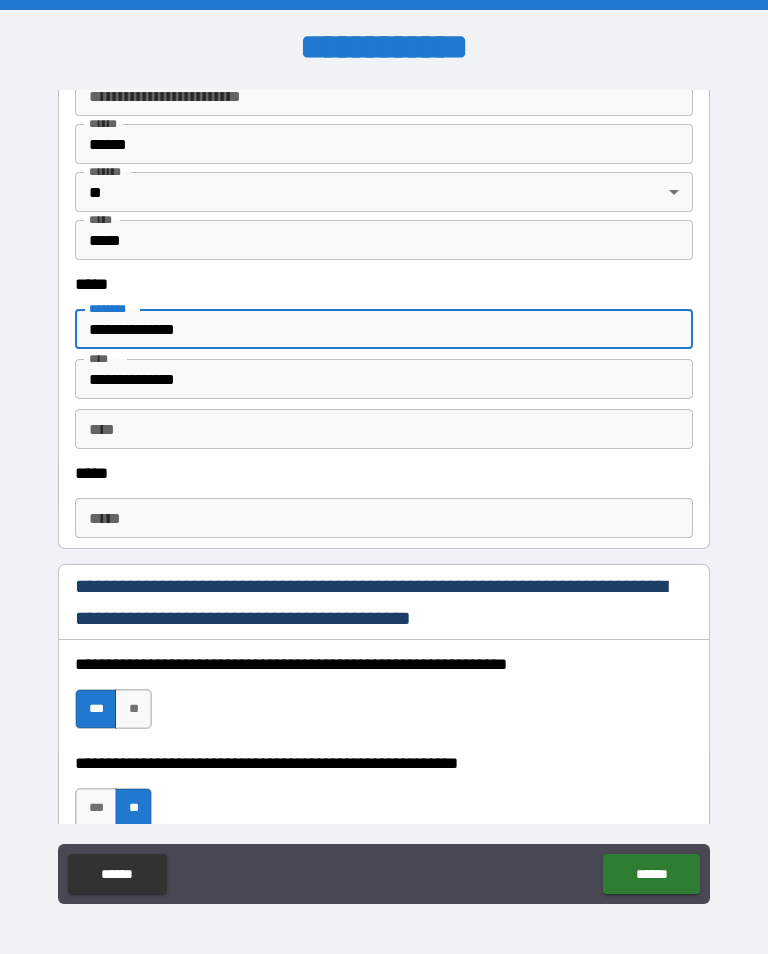 type on "**********" 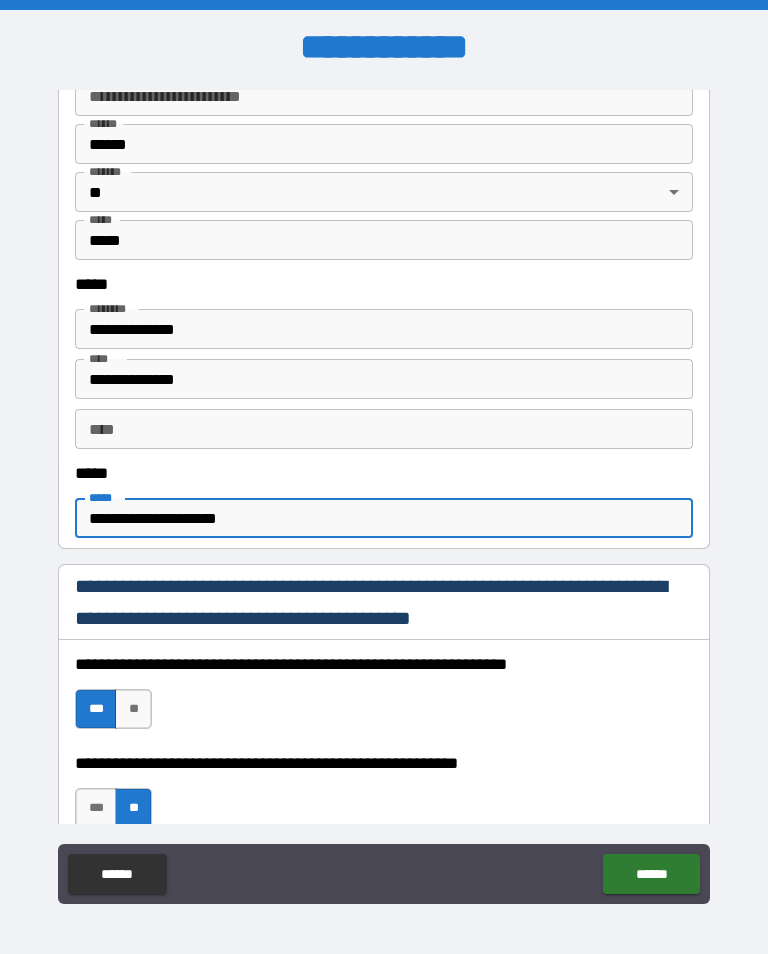 type on "**********" 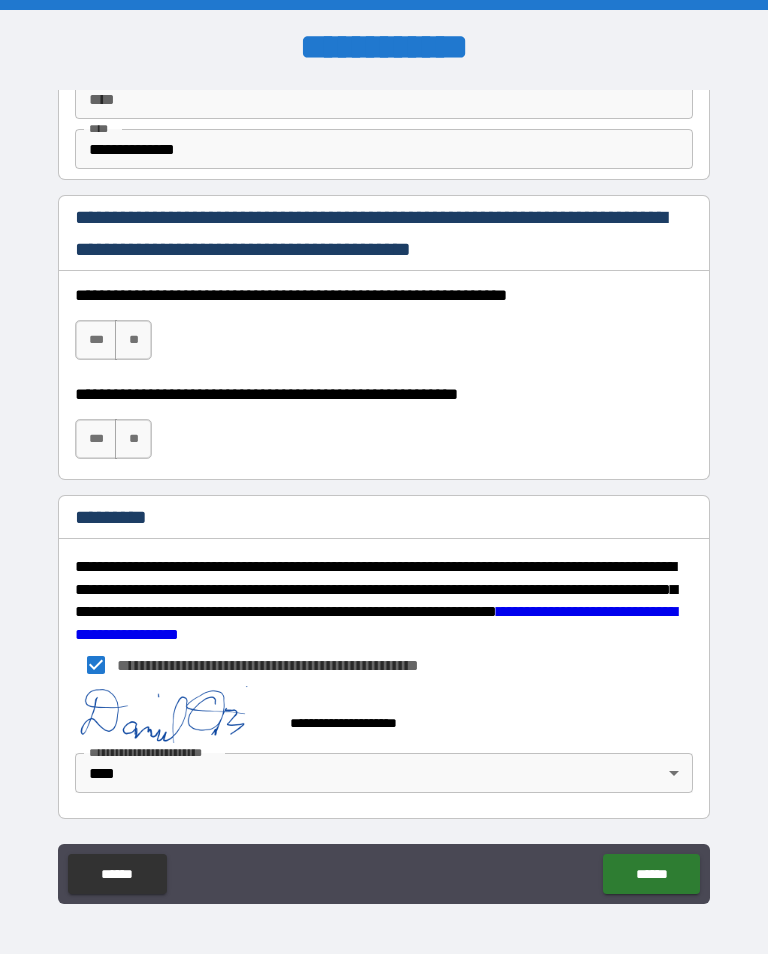 scroll, scrollTop: 2889, scrollLeft: 0, axis: vertical 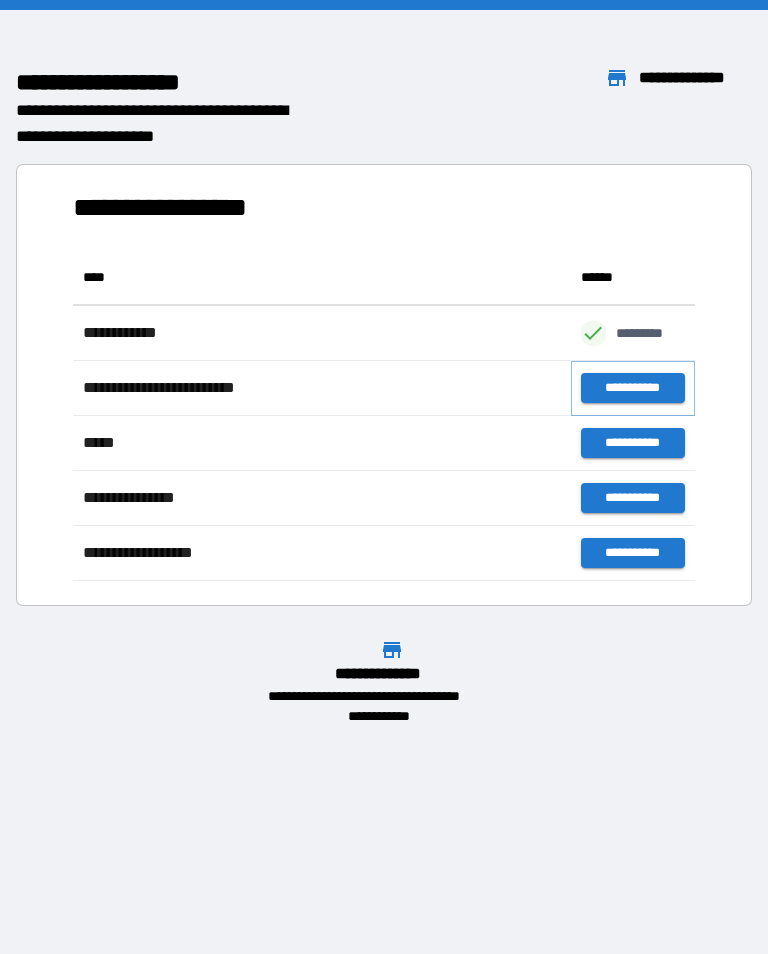 click on "**********" at bounding box center [633, 388] 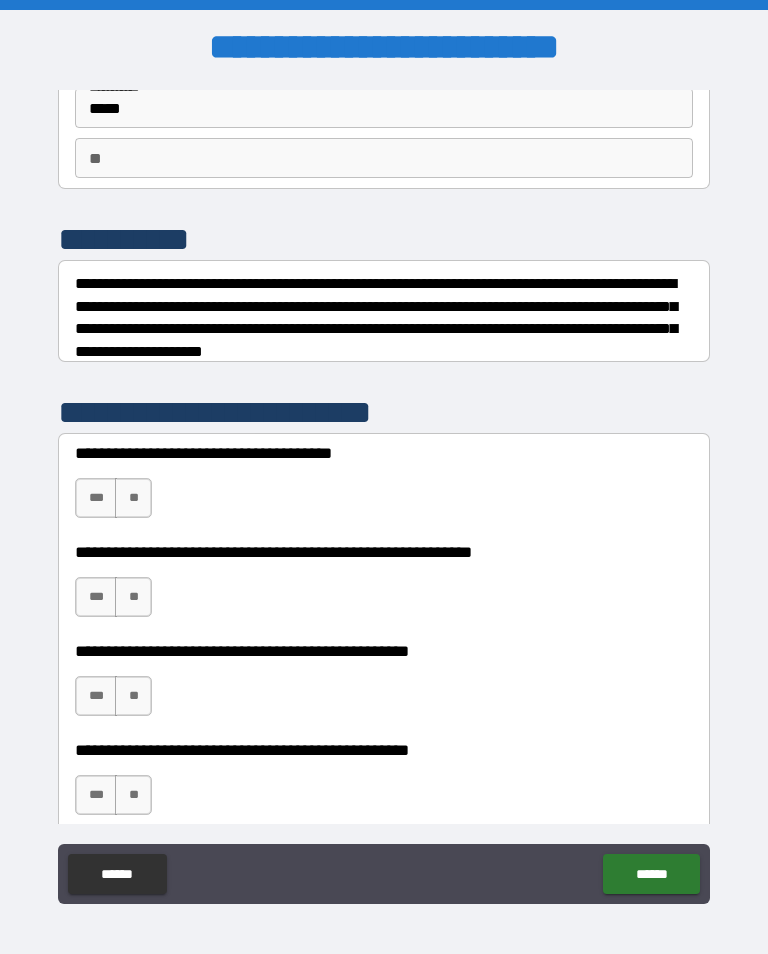 scroll, scrollTop: 155, scrollLeft: 0, axis: vertical 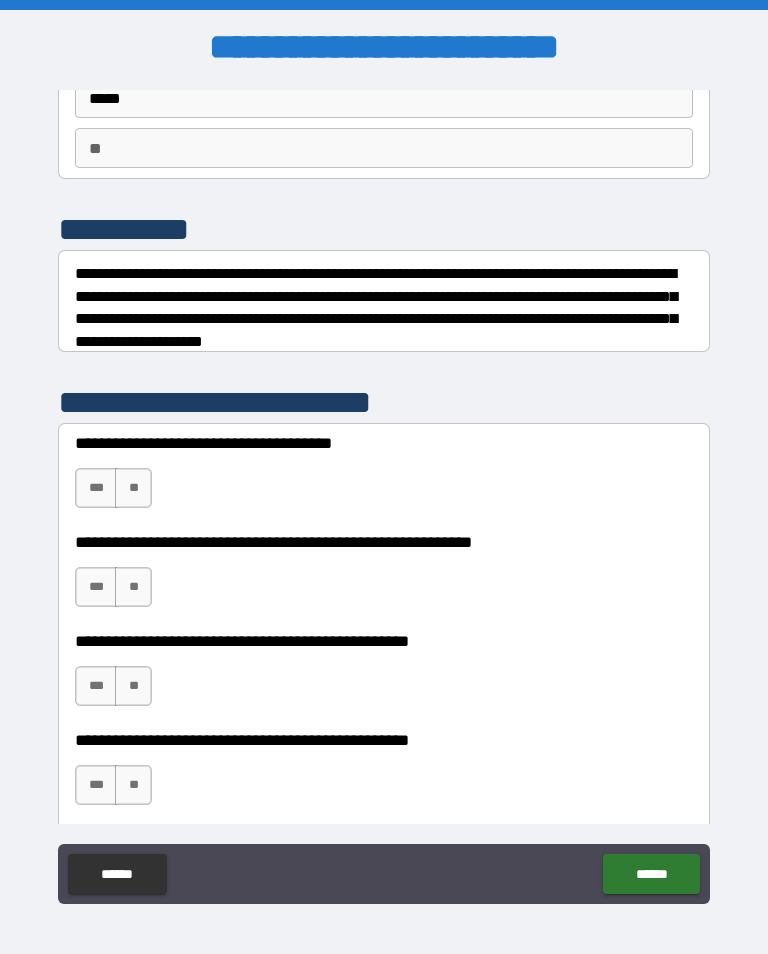 click on "***" at bounding box center (96, 488) 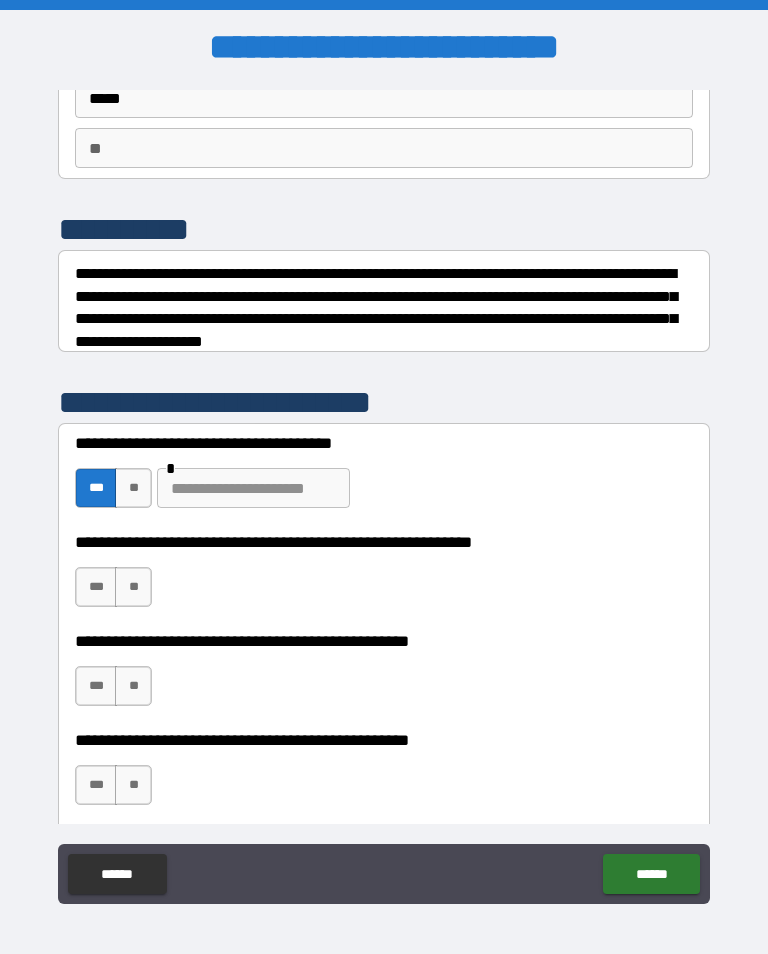 click on "**" at bounding box center (133, 587) 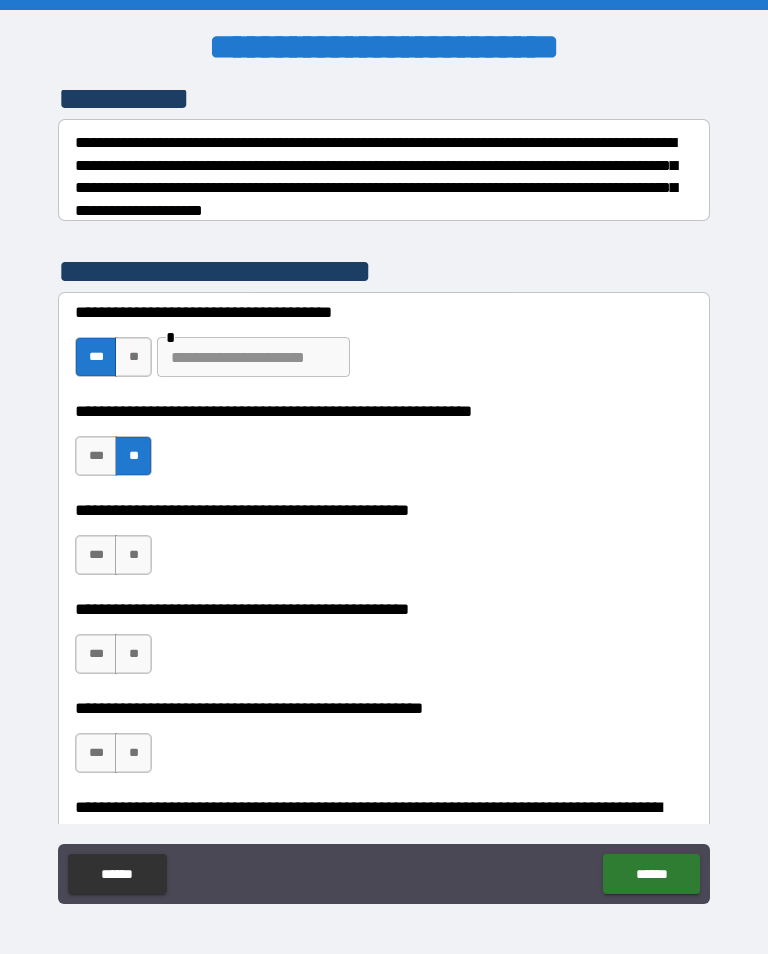scroll, scrollTop: 287, scrollLeft: 0, axis: vertical 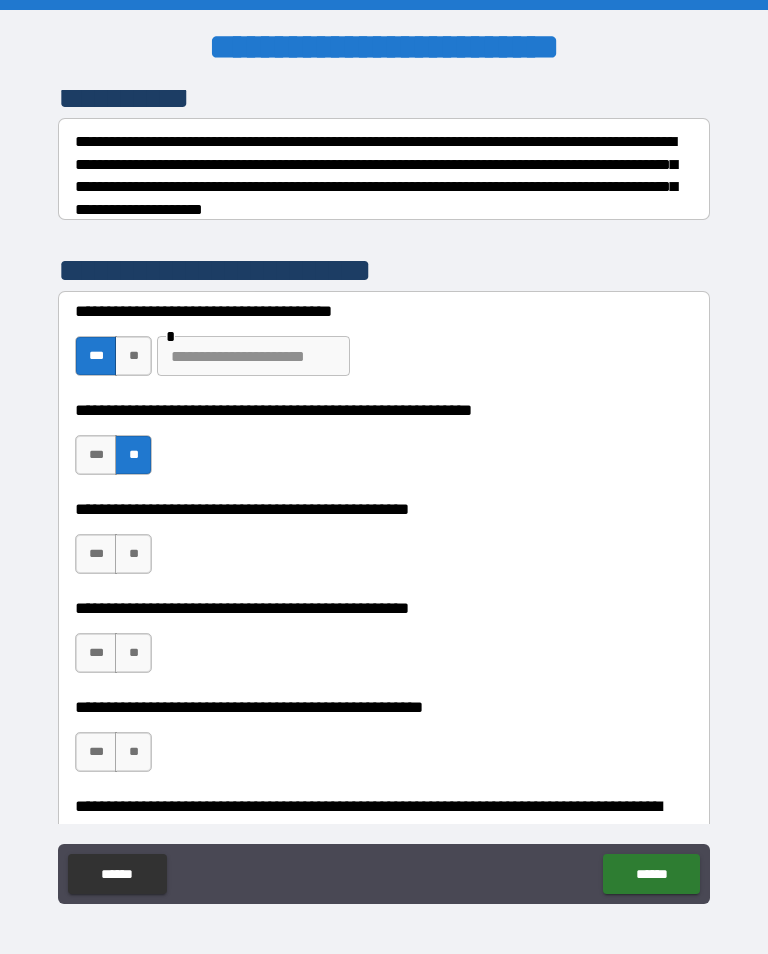 click on "**" at bounding box center (133, 356) 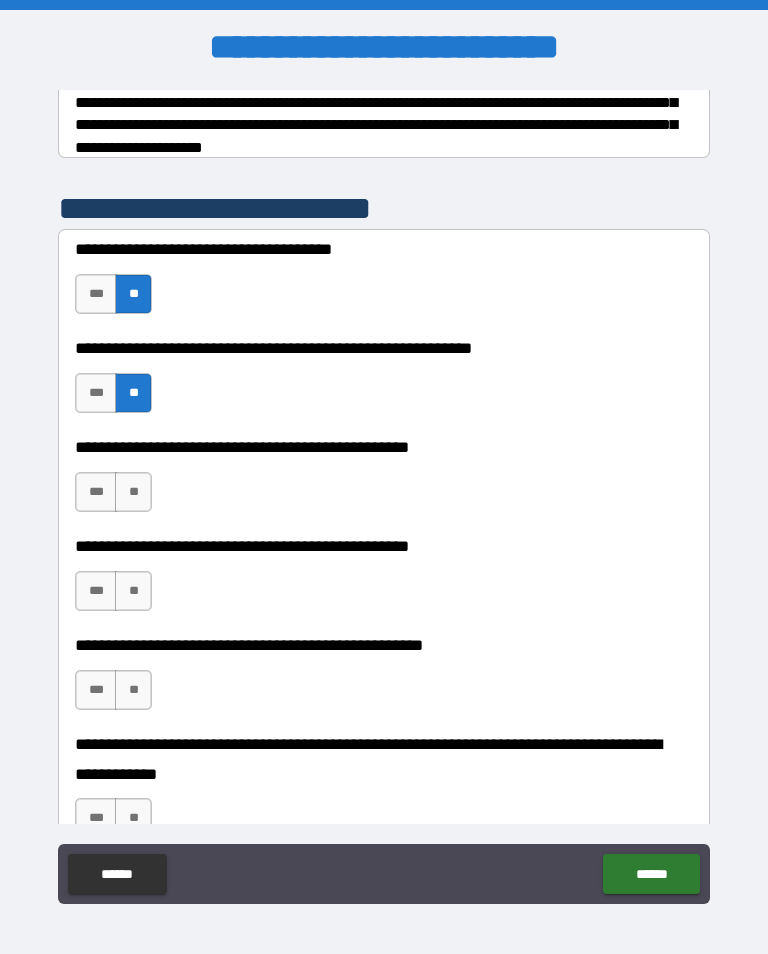 scroll, scrollTop: 353, scrollLeft: 0, axis: vertical 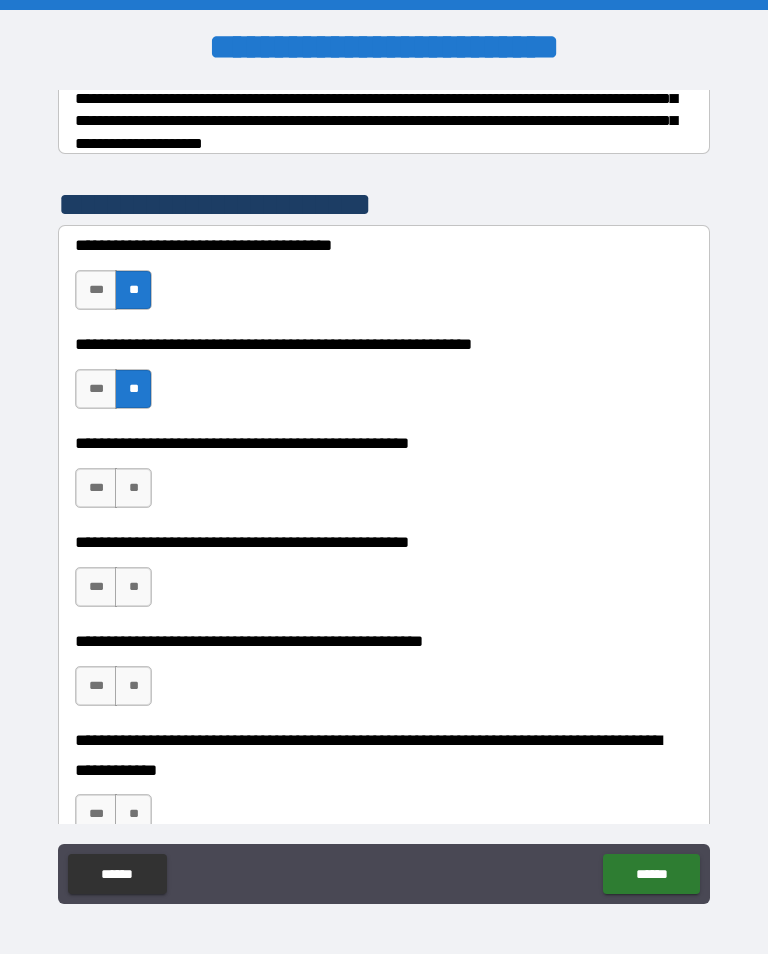 click on "**" at bounding box center [133, 488] 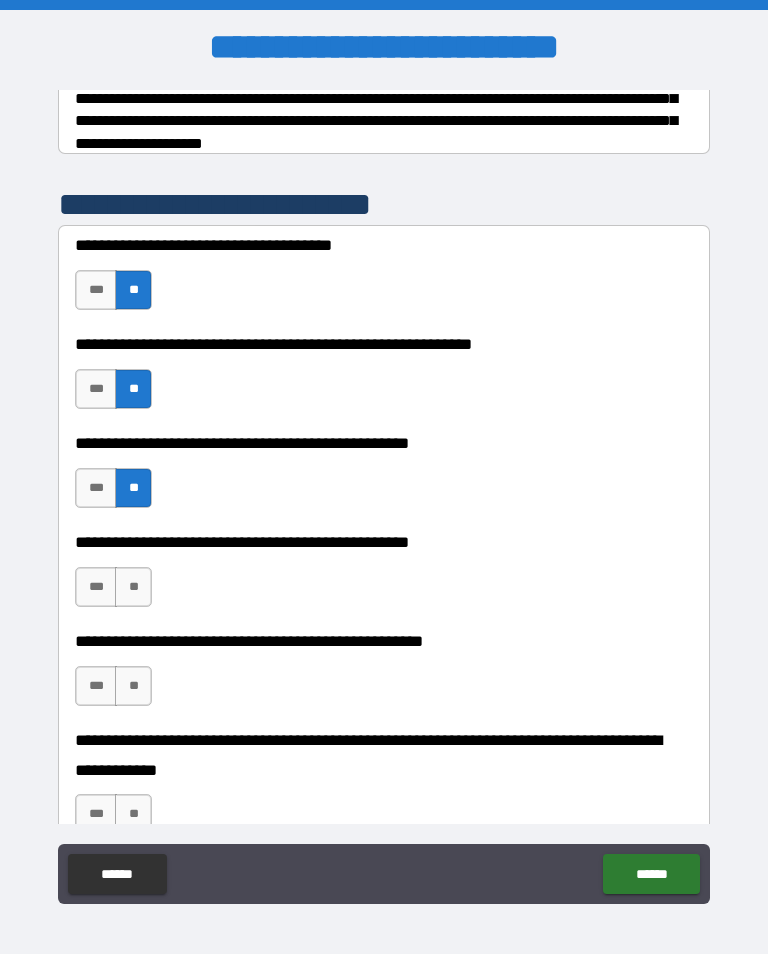 click on "***" at bounding box center [96, 587] 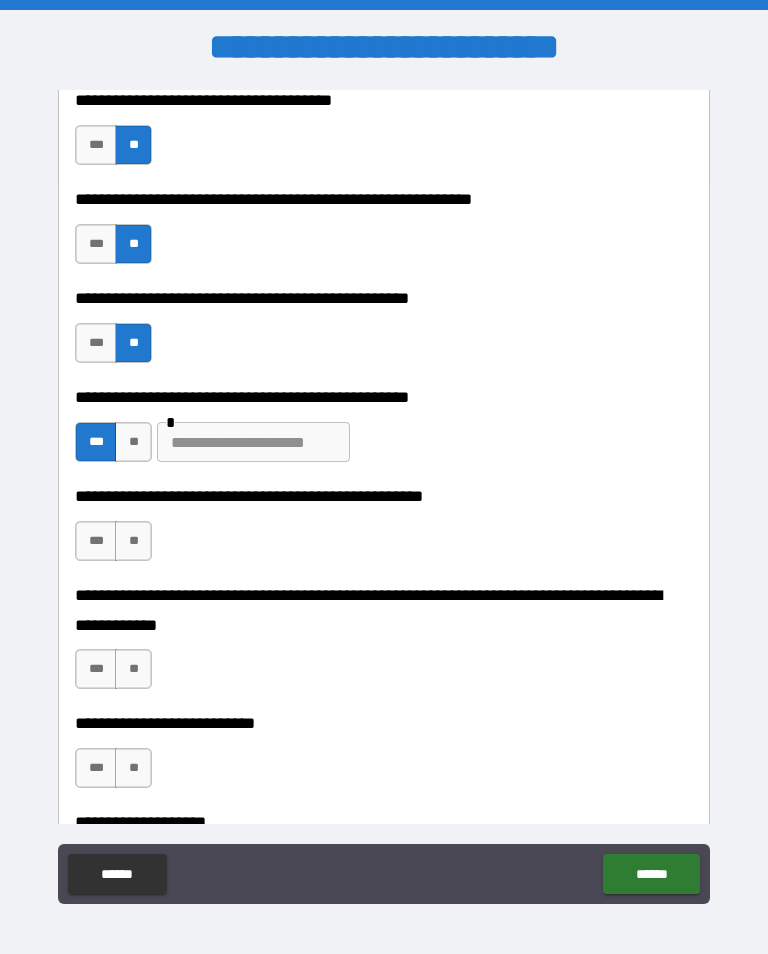 scroll, scrollTop: 500, scrollLeft: 0, axis: vertical 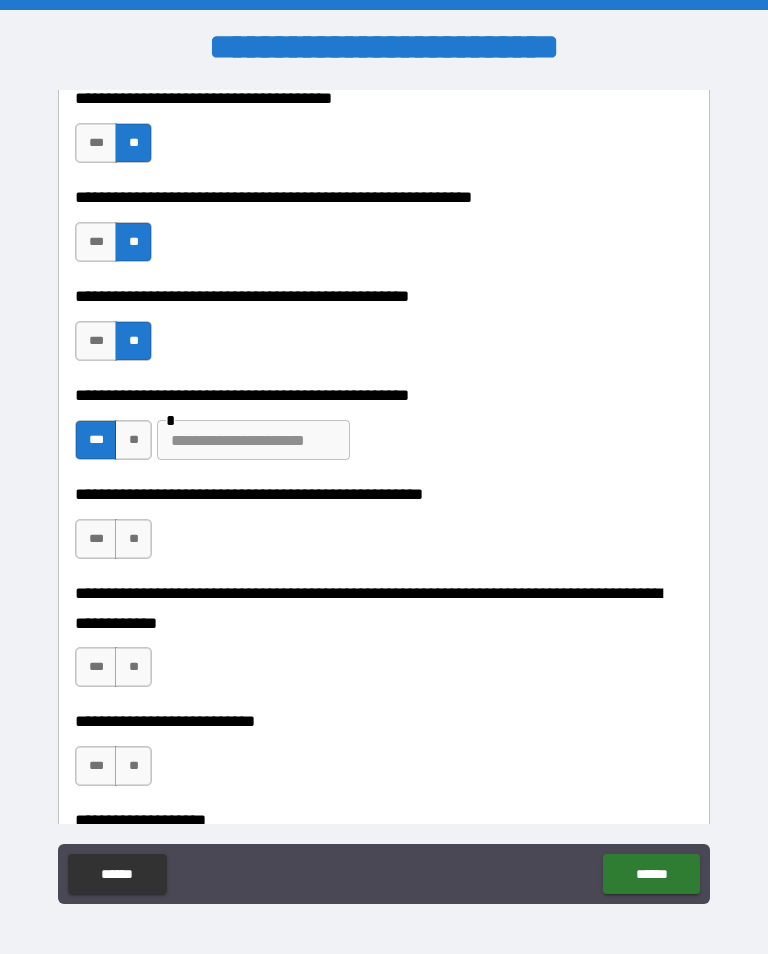 click at bounding box center [253, 440] 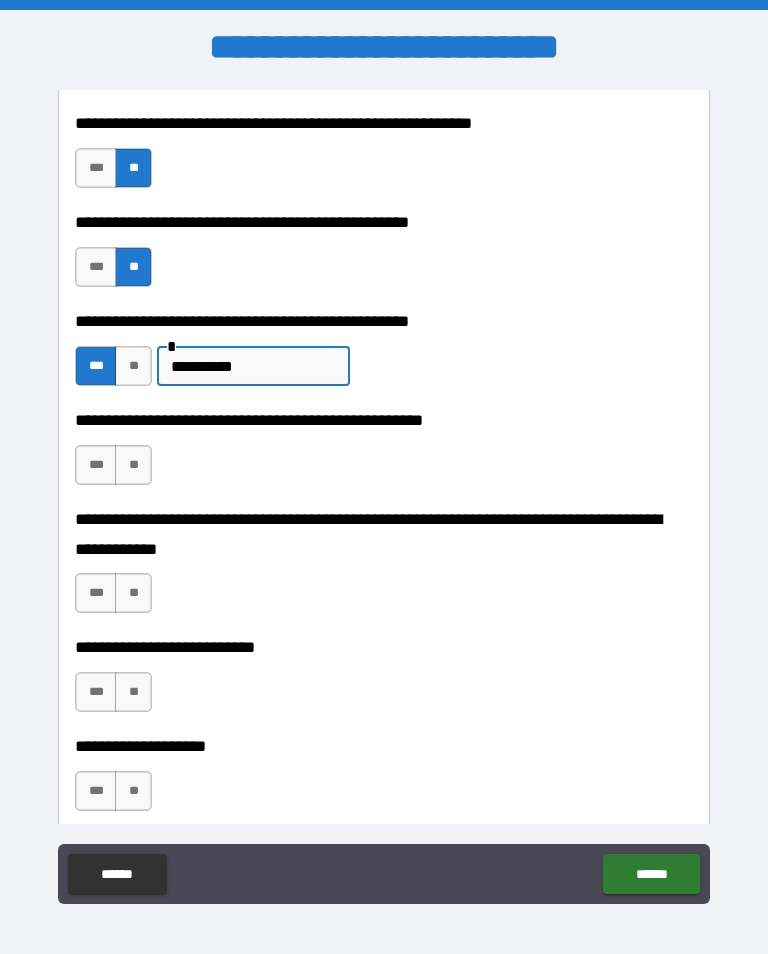 scroll, scrollTop: 581, scrollLeft: 0, axis: vertical 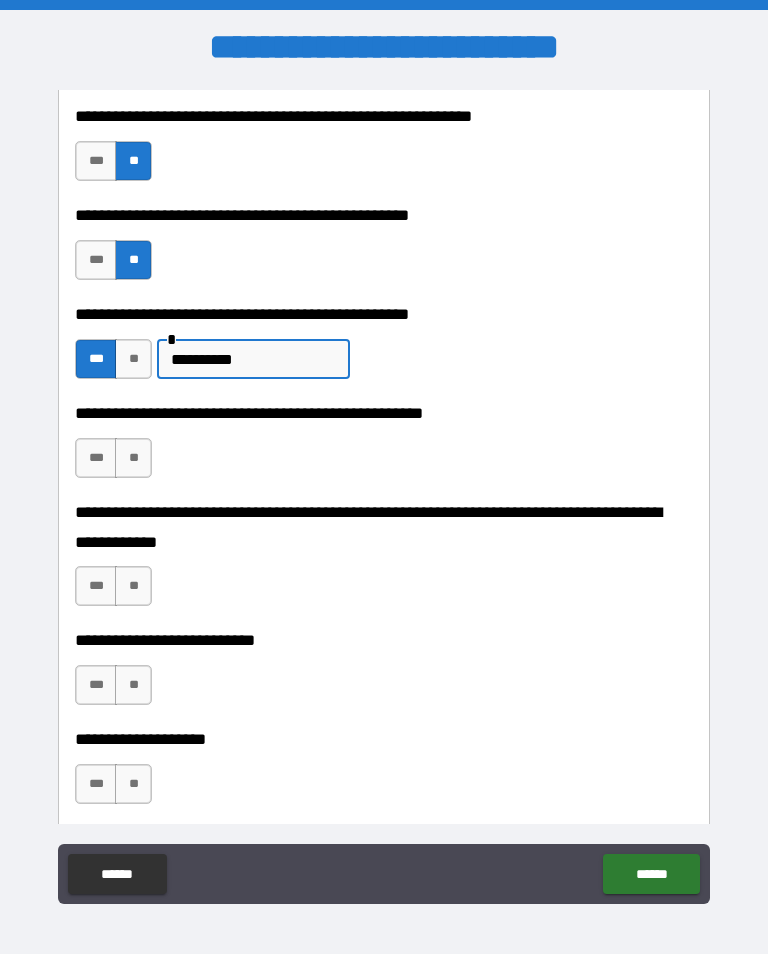 type on "**********" 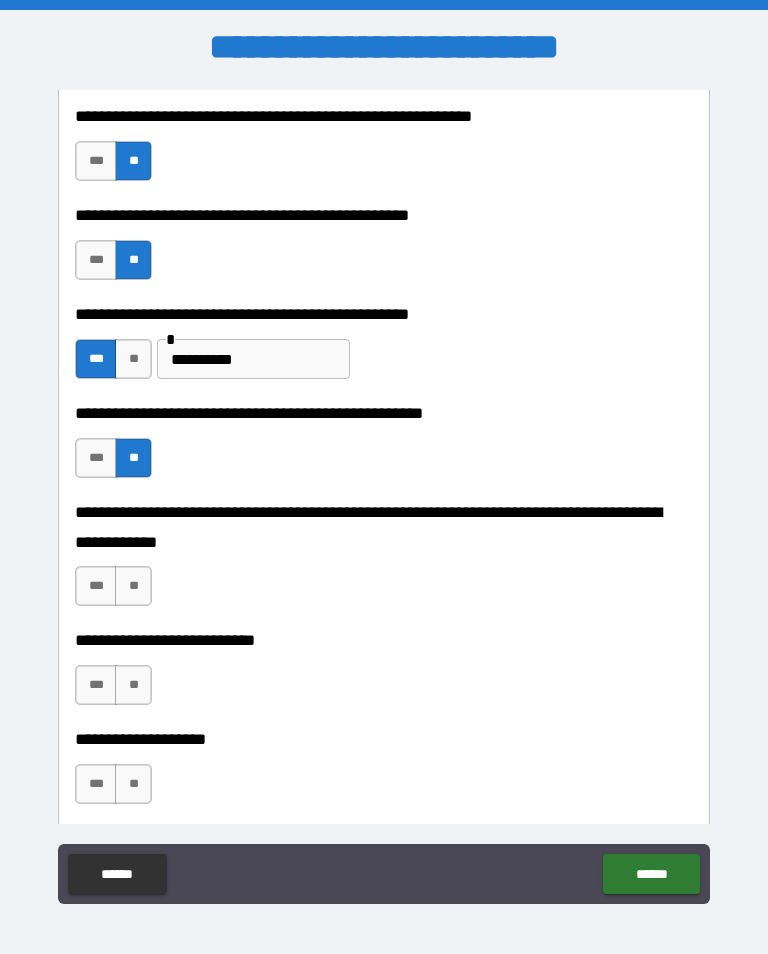 click on "**" at bounding box center [133, 586] 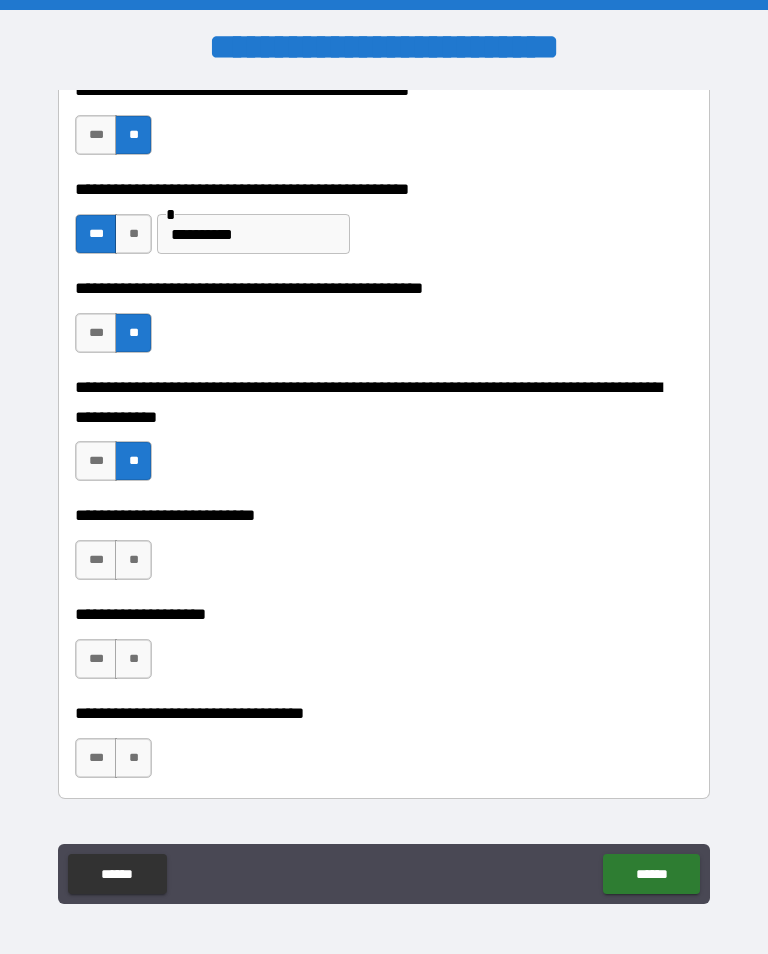 scroll, scrollTop: 706, scrollLeft: 0, axis: vertical 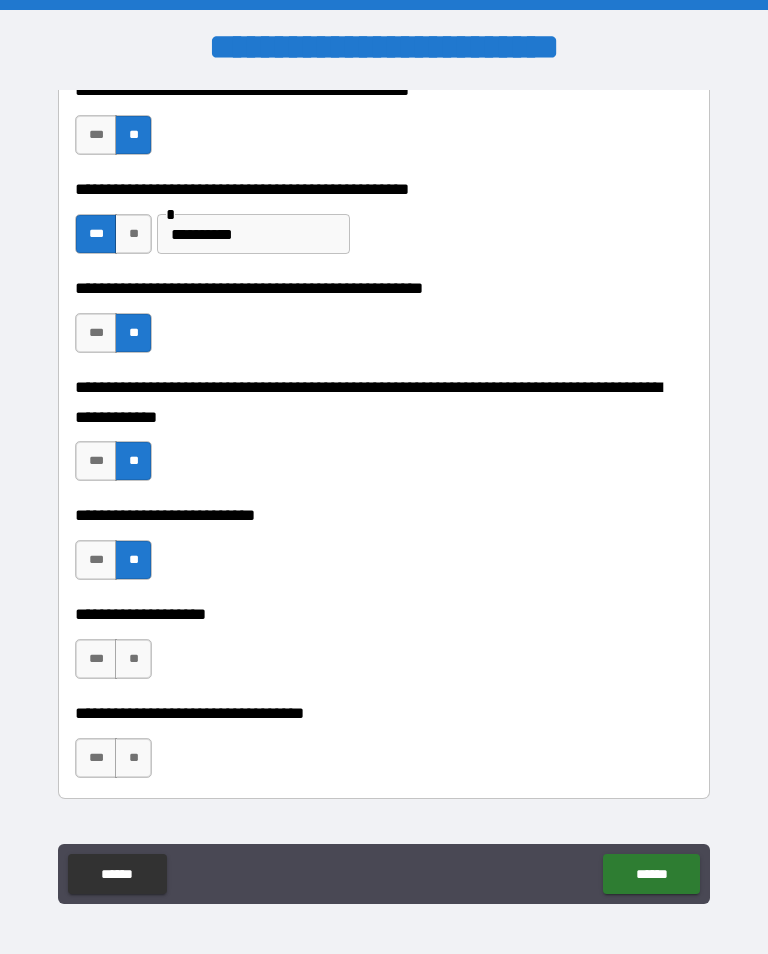 click on "**" at bounding box center [133, 659] 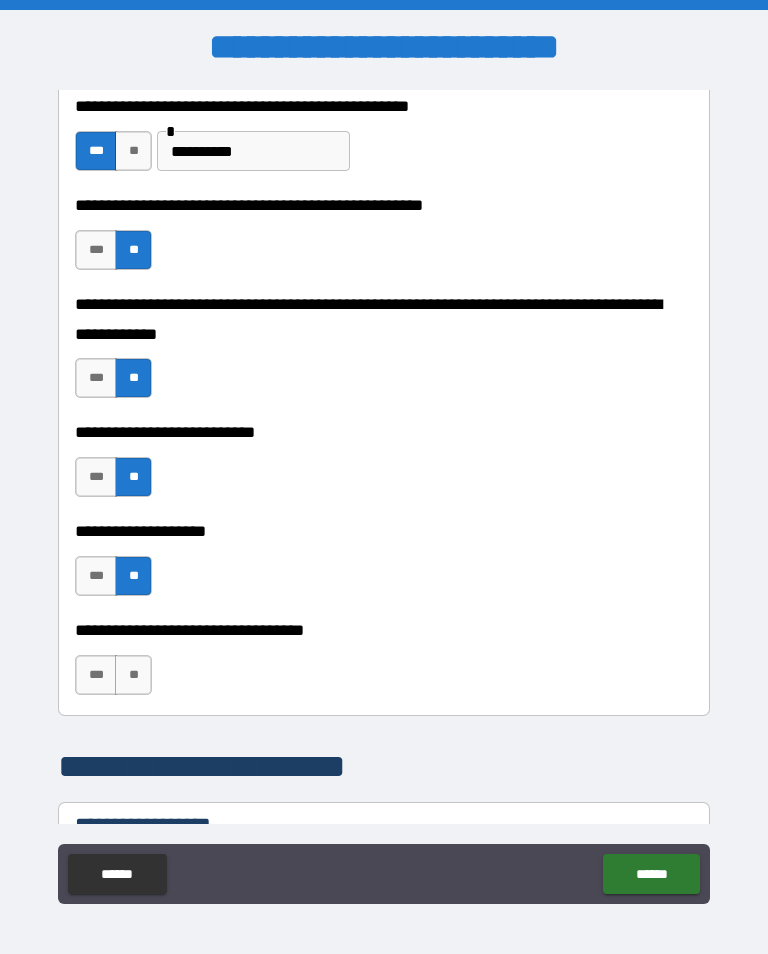 scroll, scrollTop: 791, scrollLeft: 0, axis: vertical 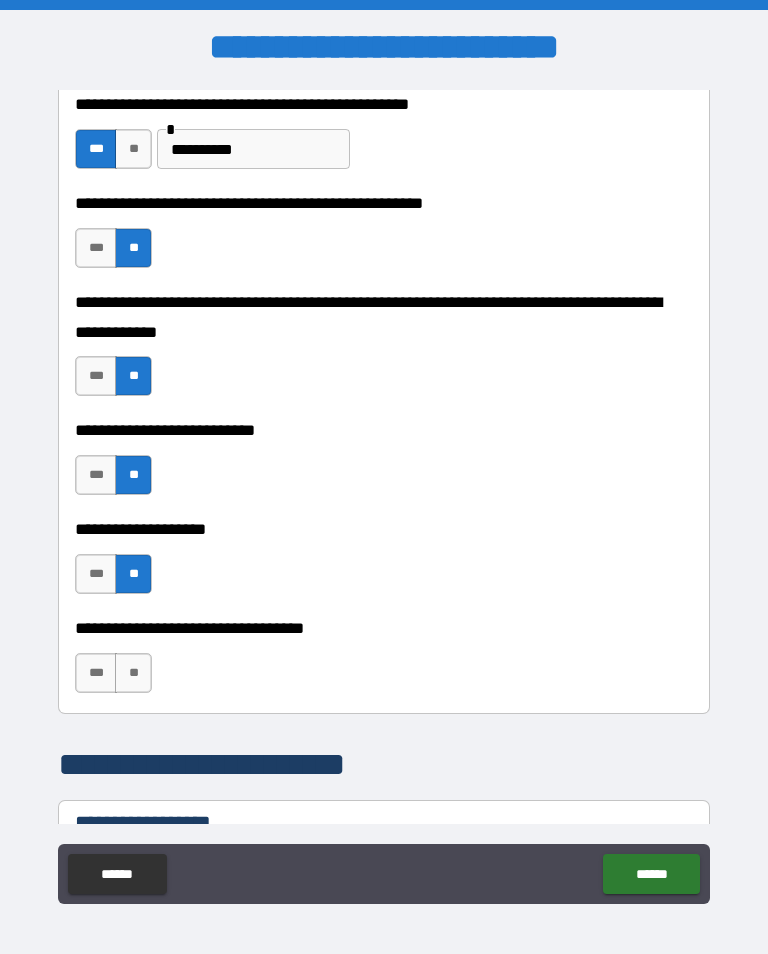 click on "**" at bounding box center [133, 673] 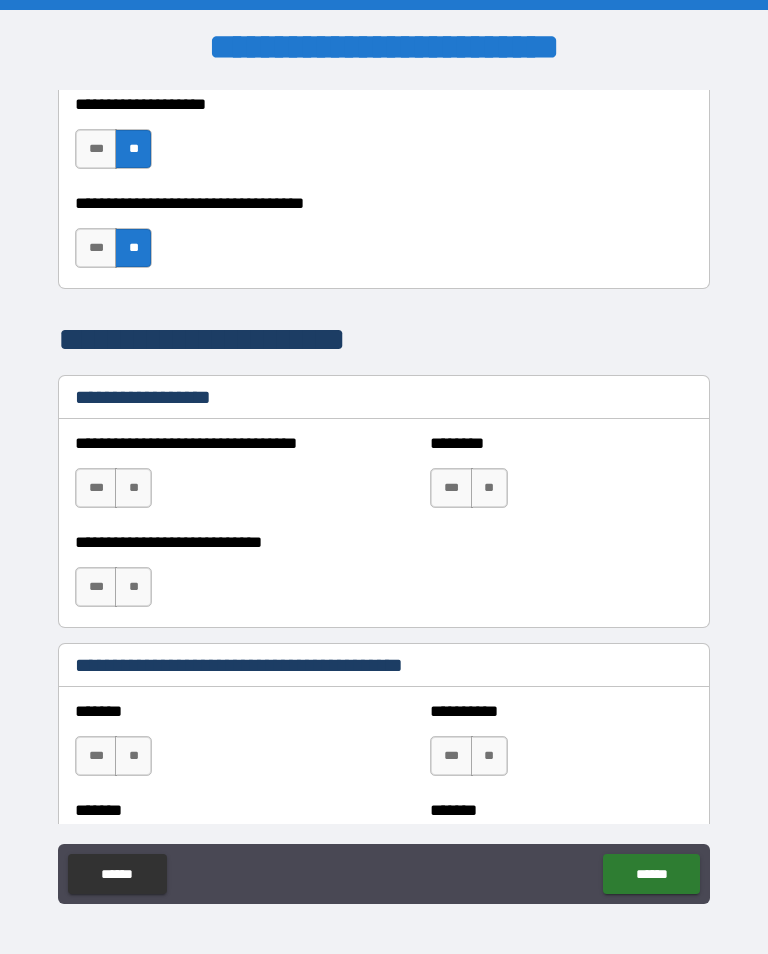 scroll, scrollTop: 1152, scrollLeft: 0, axis: vertical 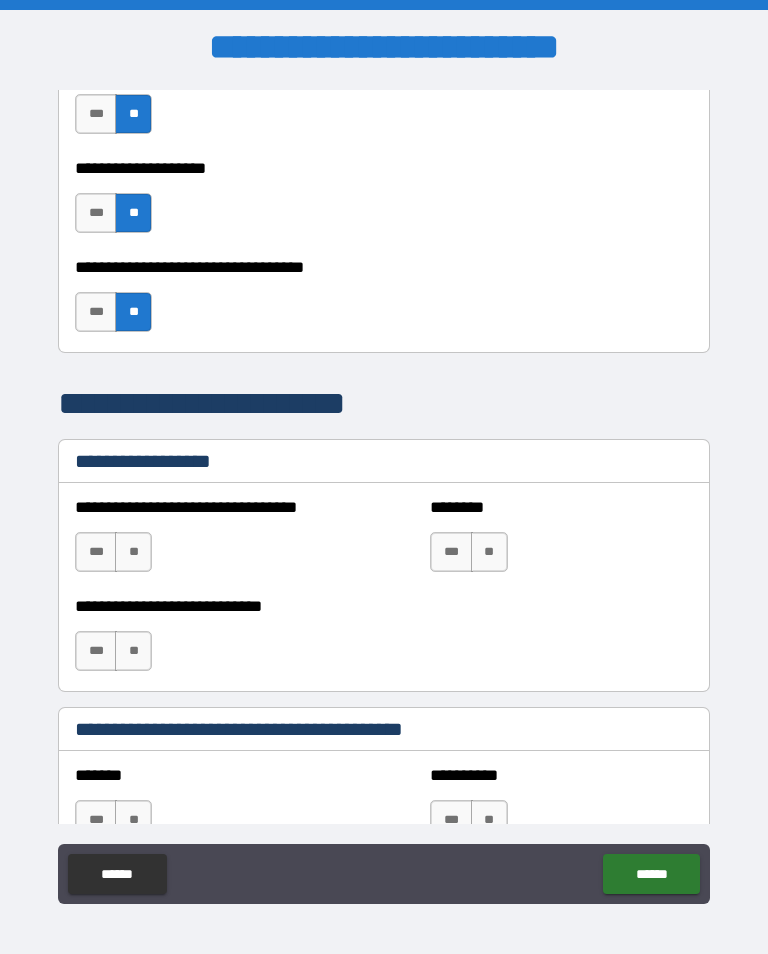 click on "**" at bounding box center (133, 552) 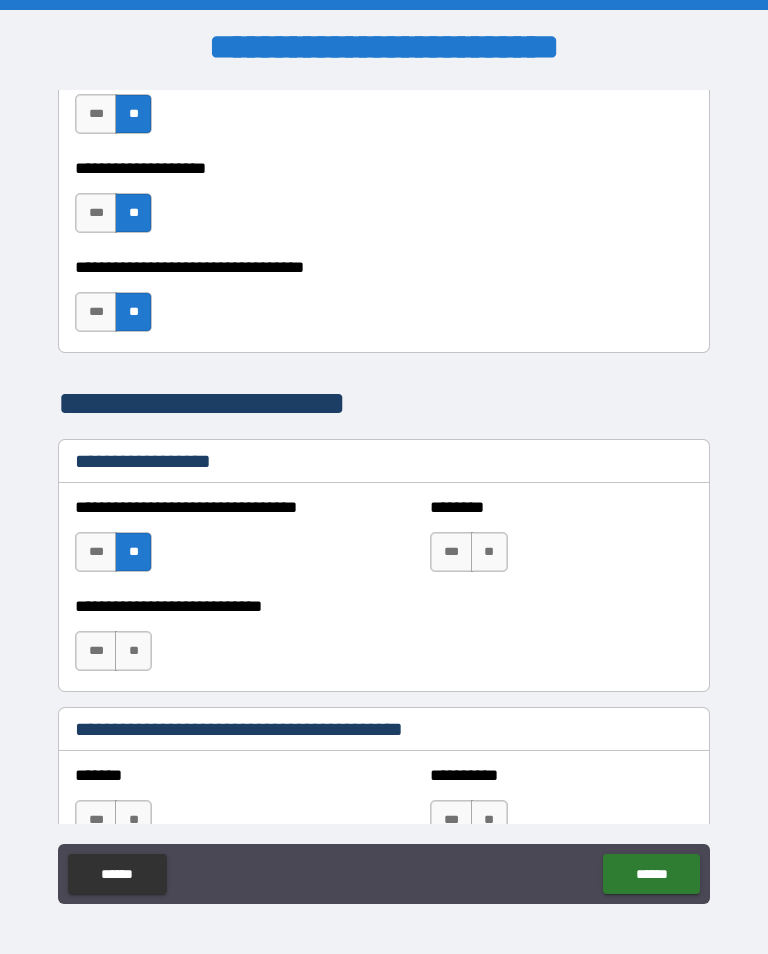 click on "**" at bounding box center (133, 651) 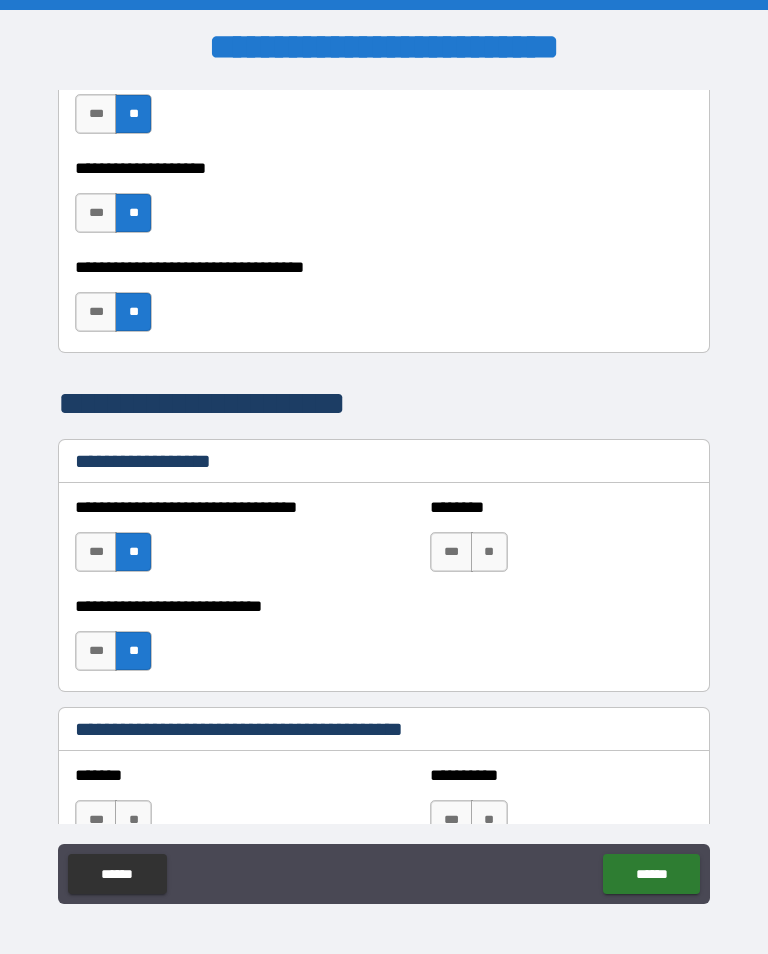 click on "**" at bounding box center (489, 552) 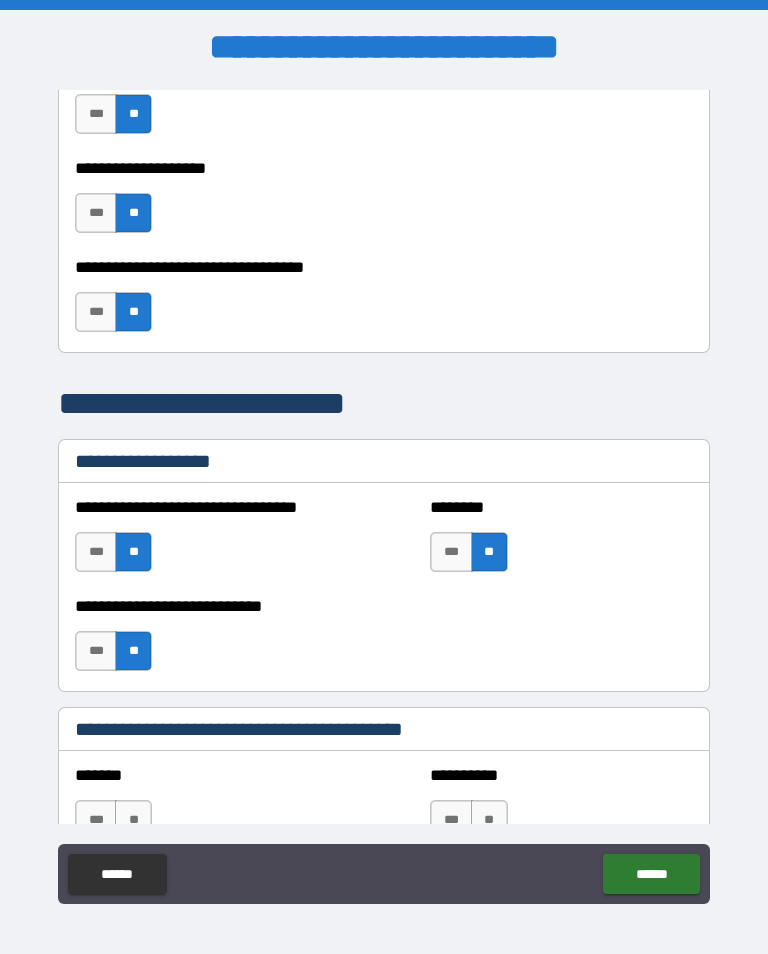 scroll, scrollTop: 1185, scrollLeft: 0, axis: vertical 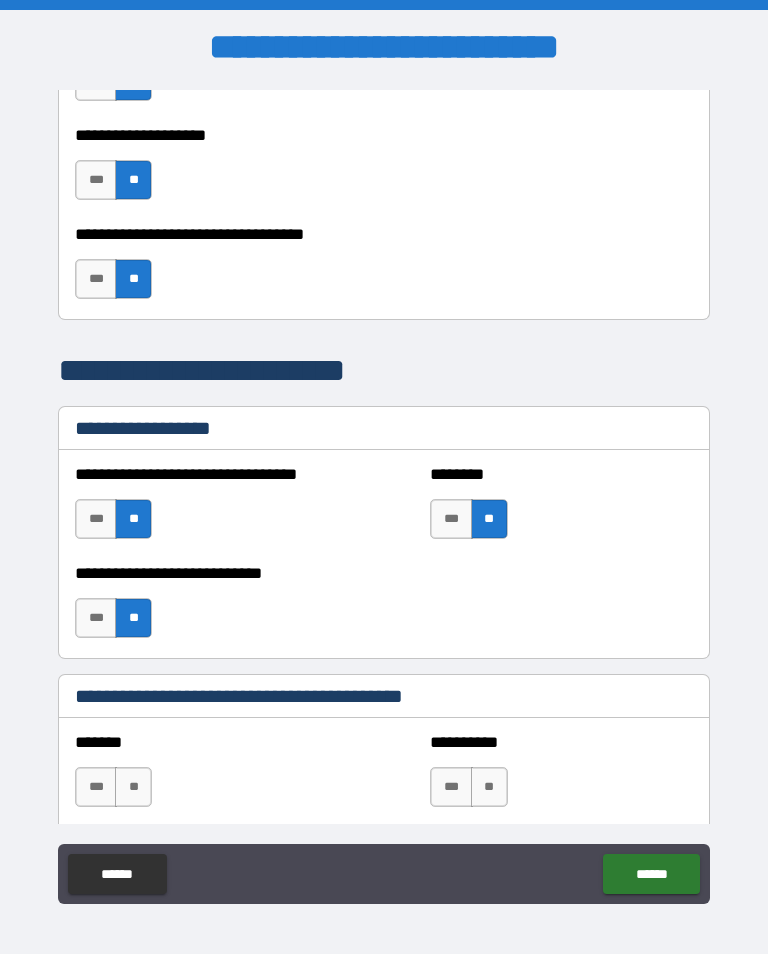 click on "**" at bounding box center [489, 519] 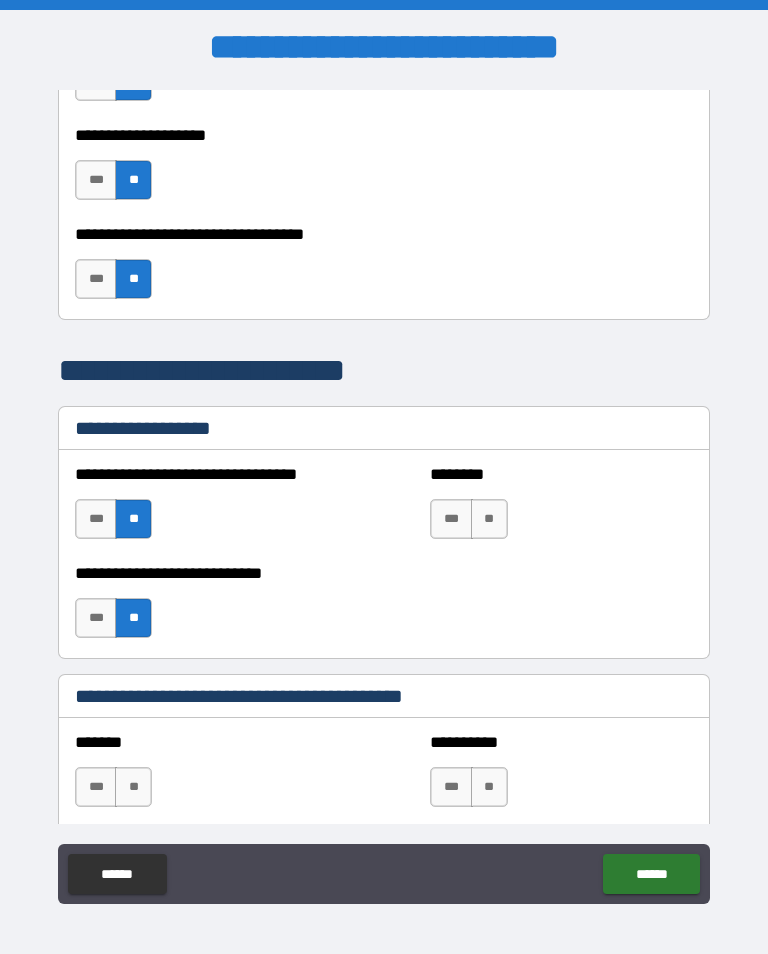 click on "**" at bounding box center (133, 519) 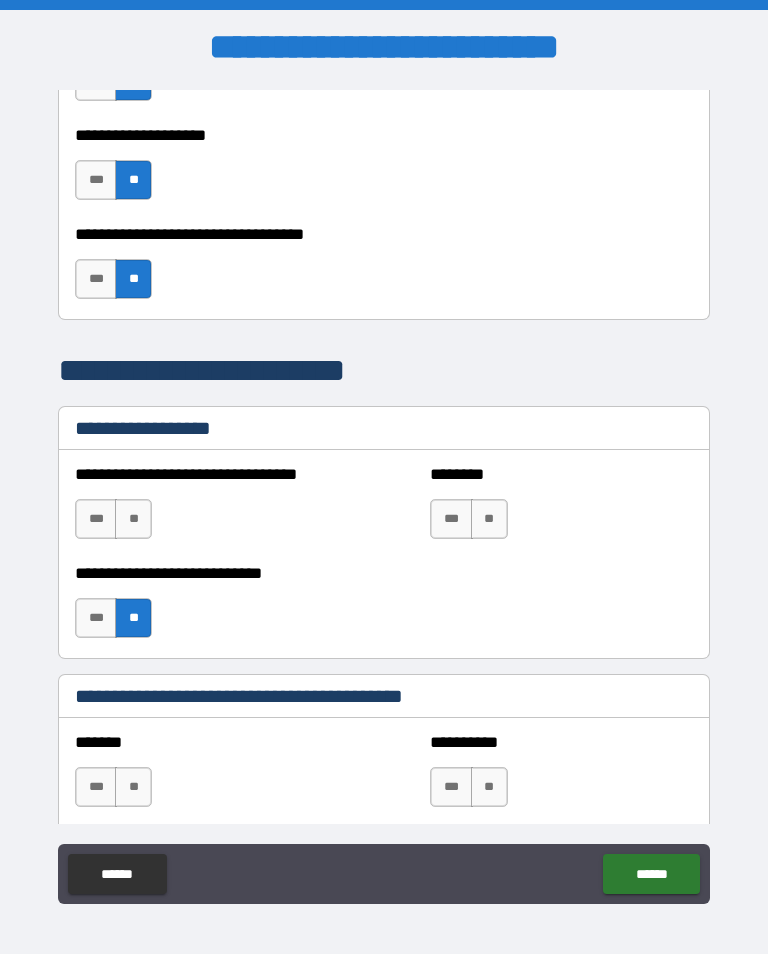 click on "**" at bounding box center (133, 618) 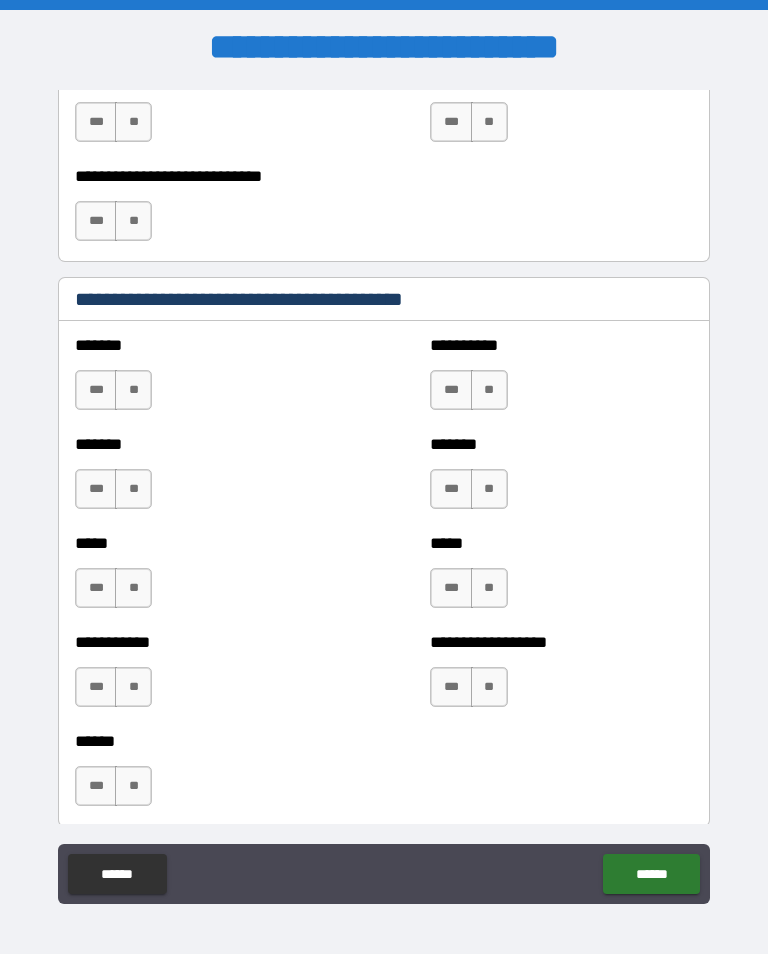 scroll, scrollTop: 1595, scrollLeft: 0, axis: vertical 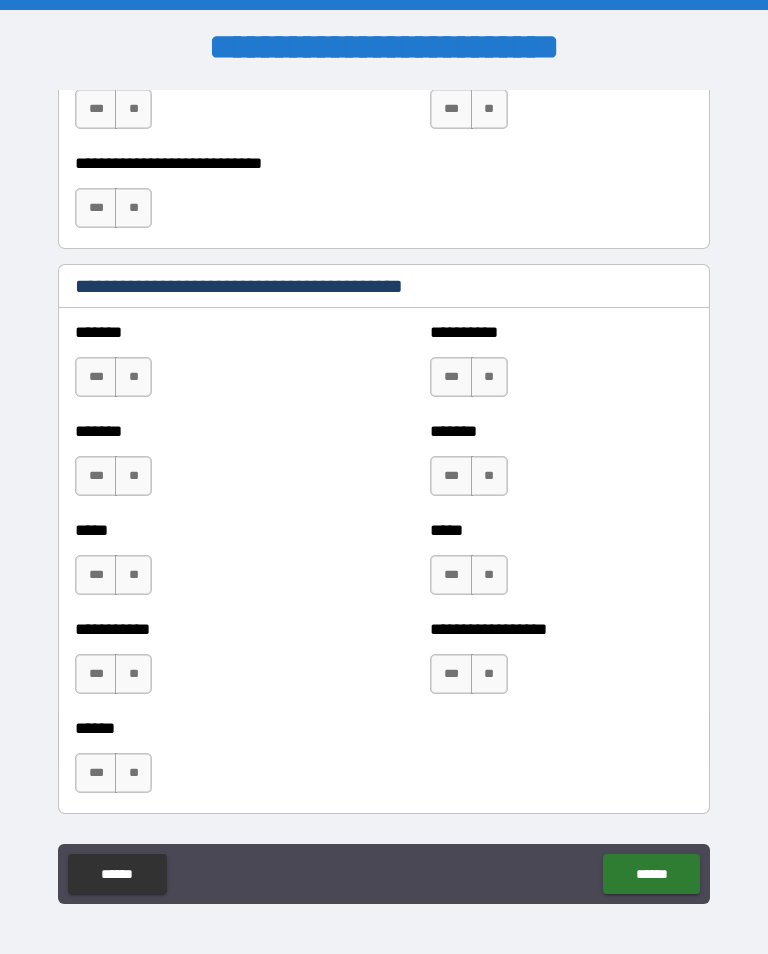 click on "***" at bounding box center [96, 674] 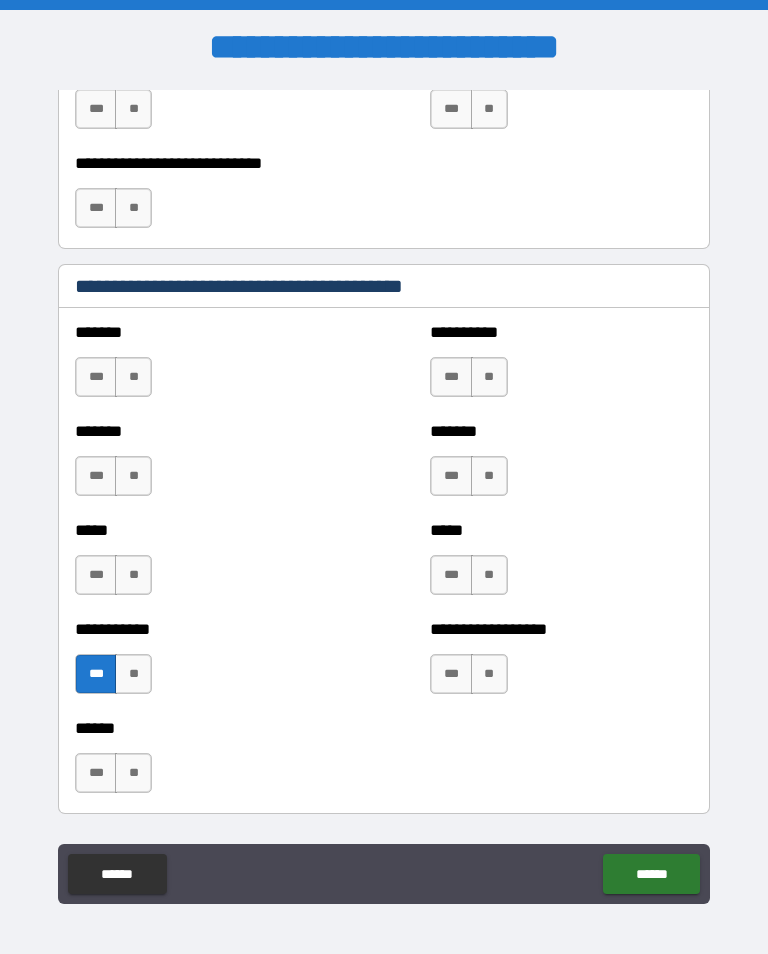 click on "**" at bounding box center (133, 575) 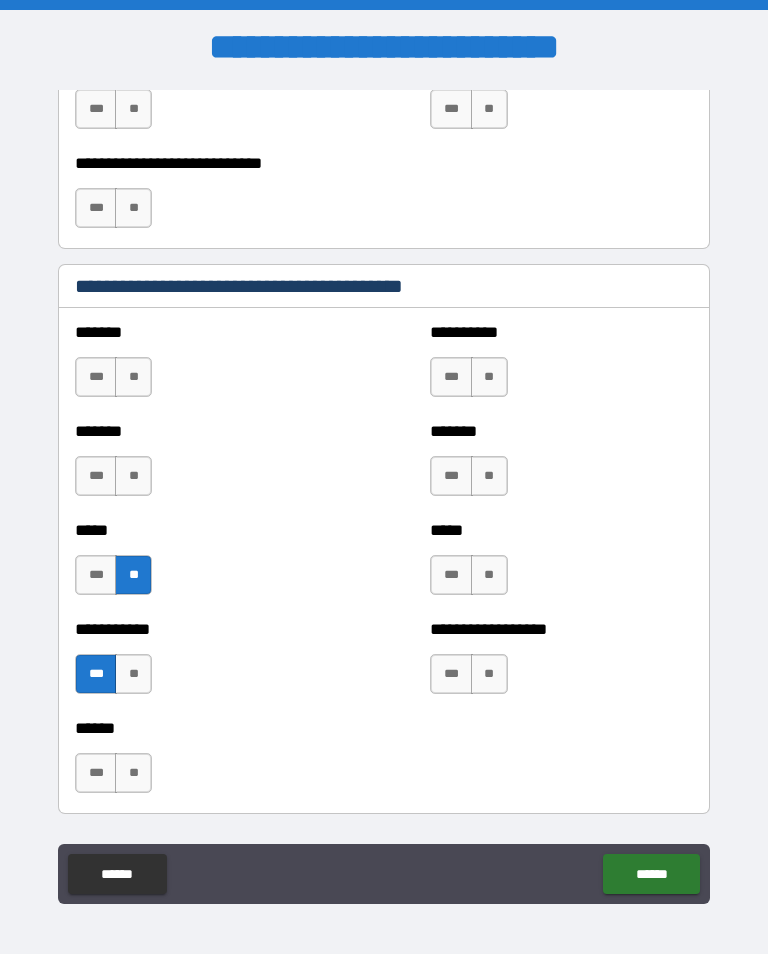 click on "**" at bounding box center (133, 476) 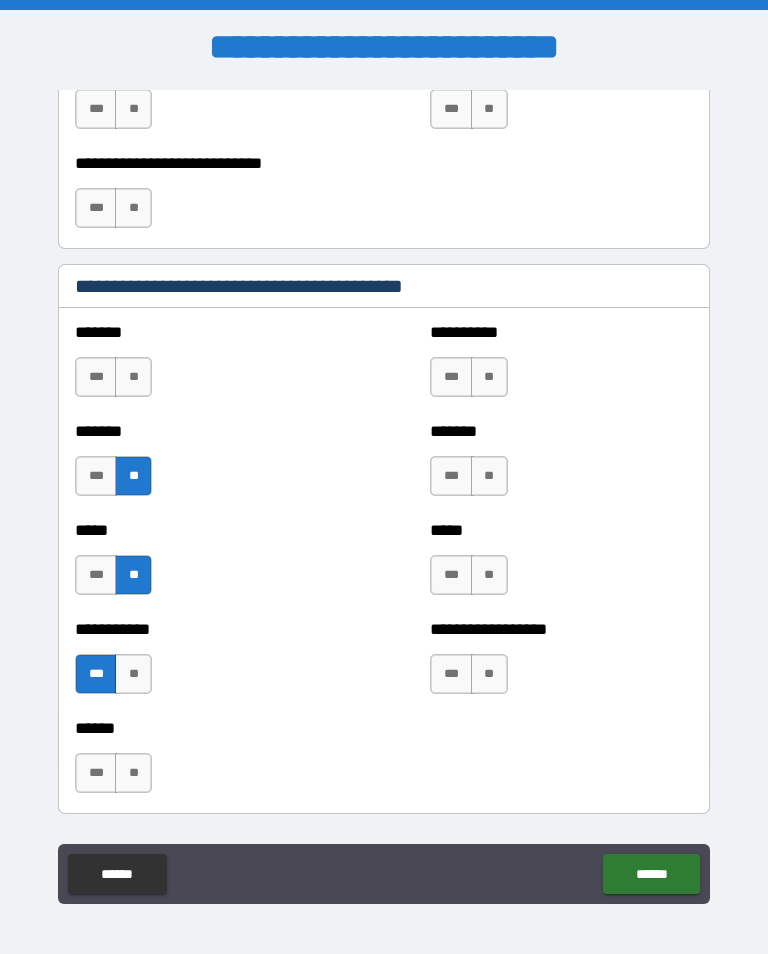click on "**" at bounding box center (133, 377) 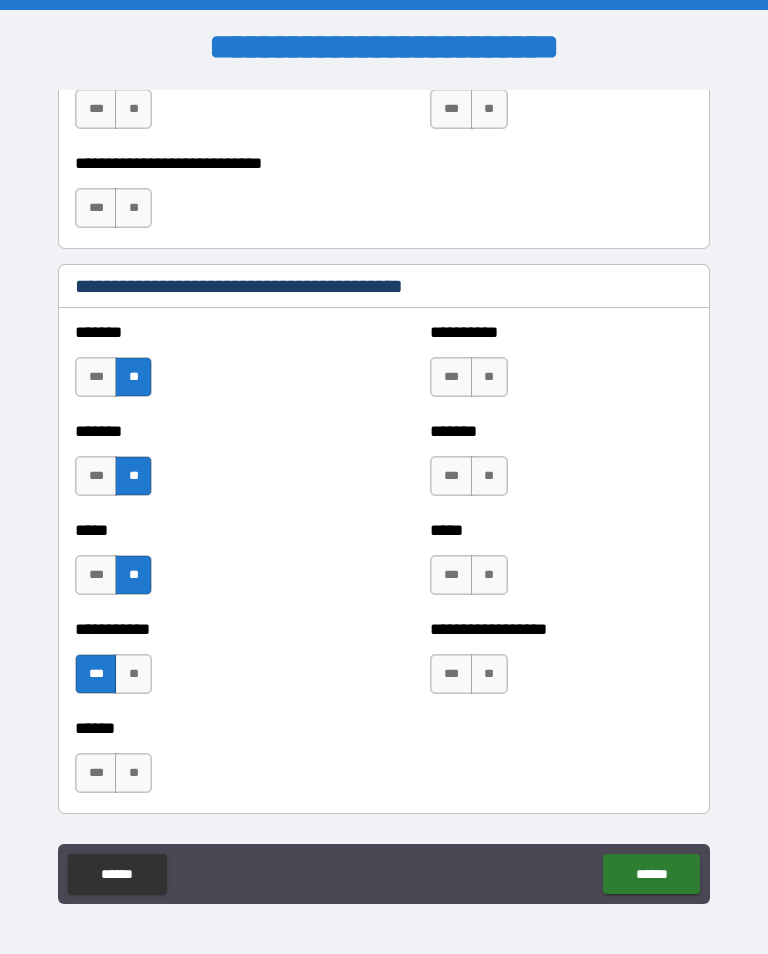 click on "**" at bounding box center (133, 773) 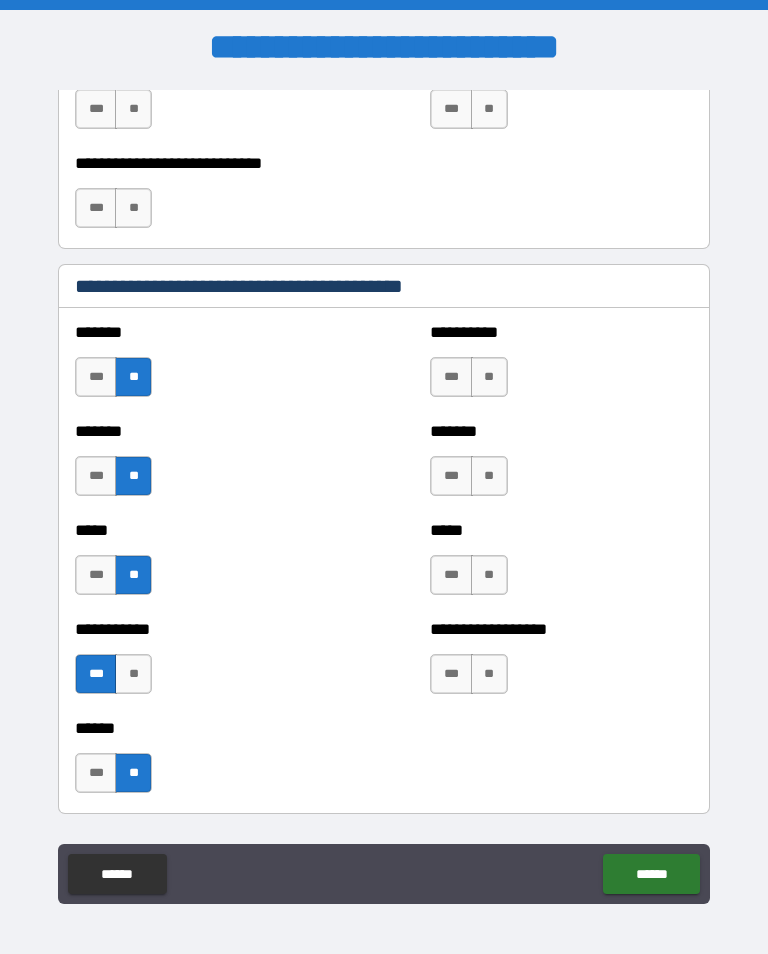 click on "**" at bounding box center [489, 674] 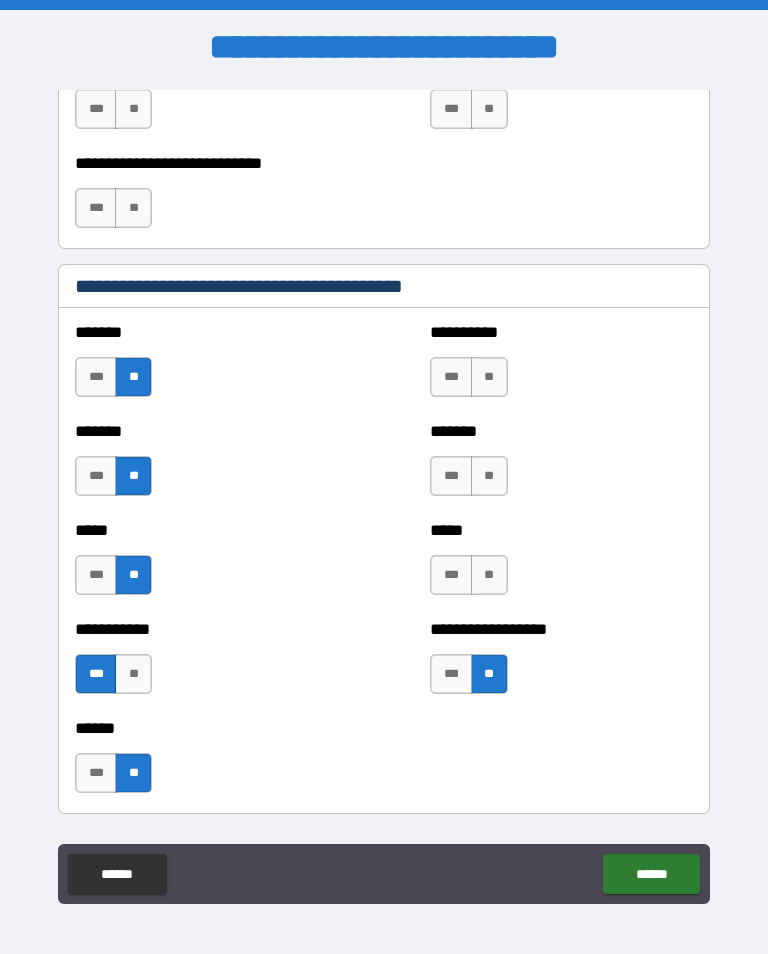 click on "**" at bounding box center [489, 575] 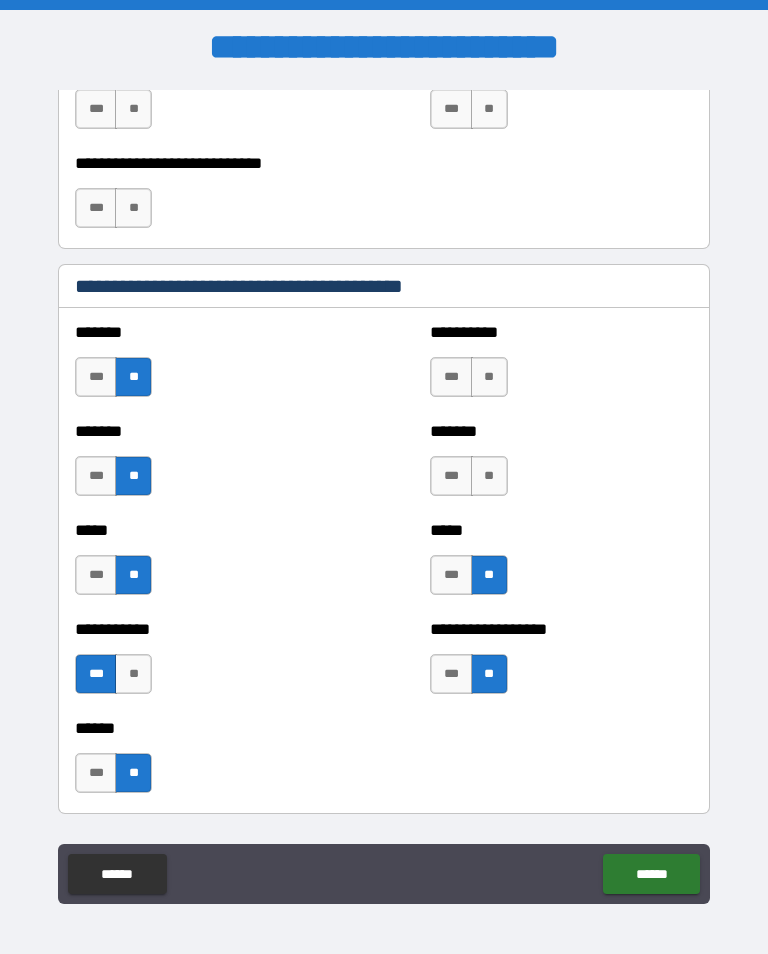 click on "**" at bounding box center (489, 476) 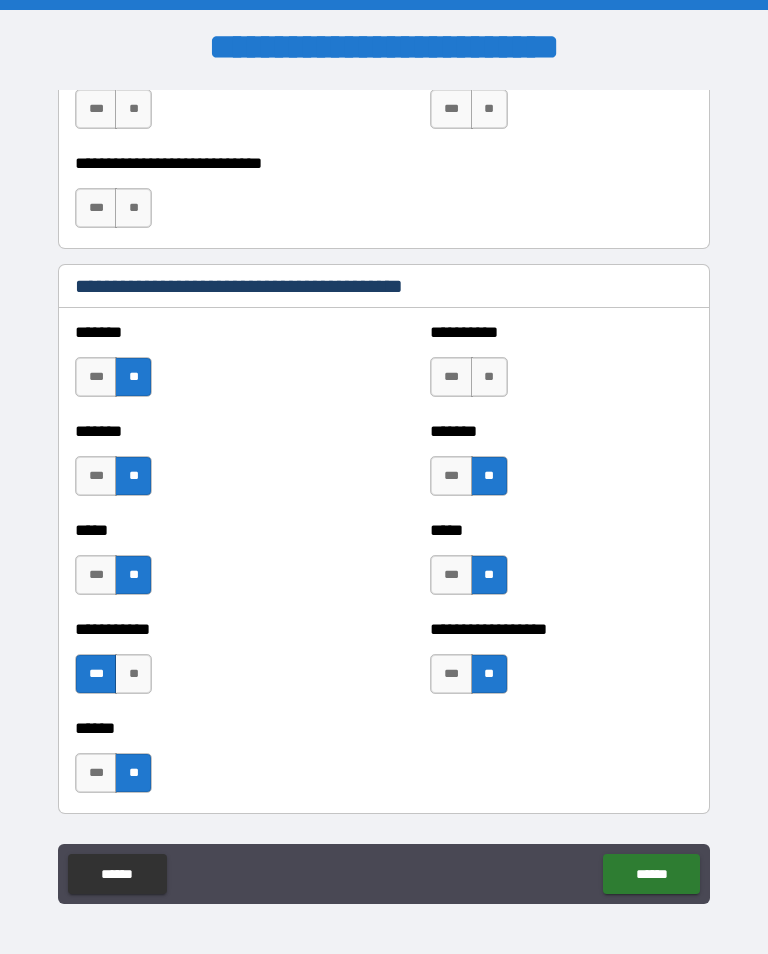 click on "**********" at bounding box center (561, 332) 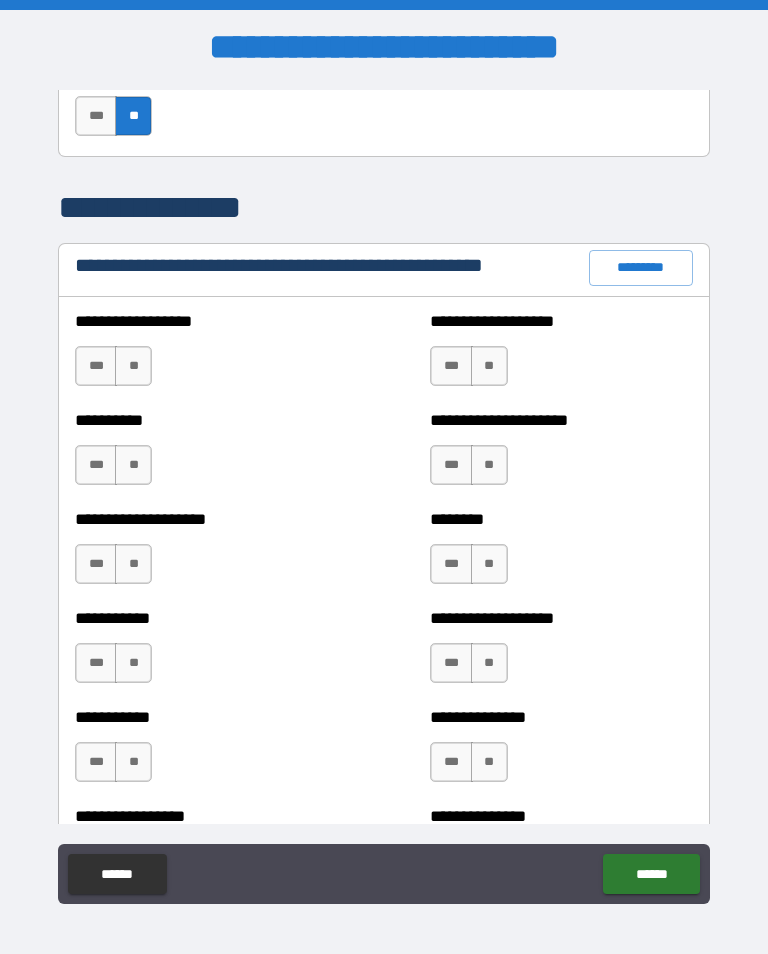 scroll, scrollTop: 2253, scrollLeft: 0, axis: vertical 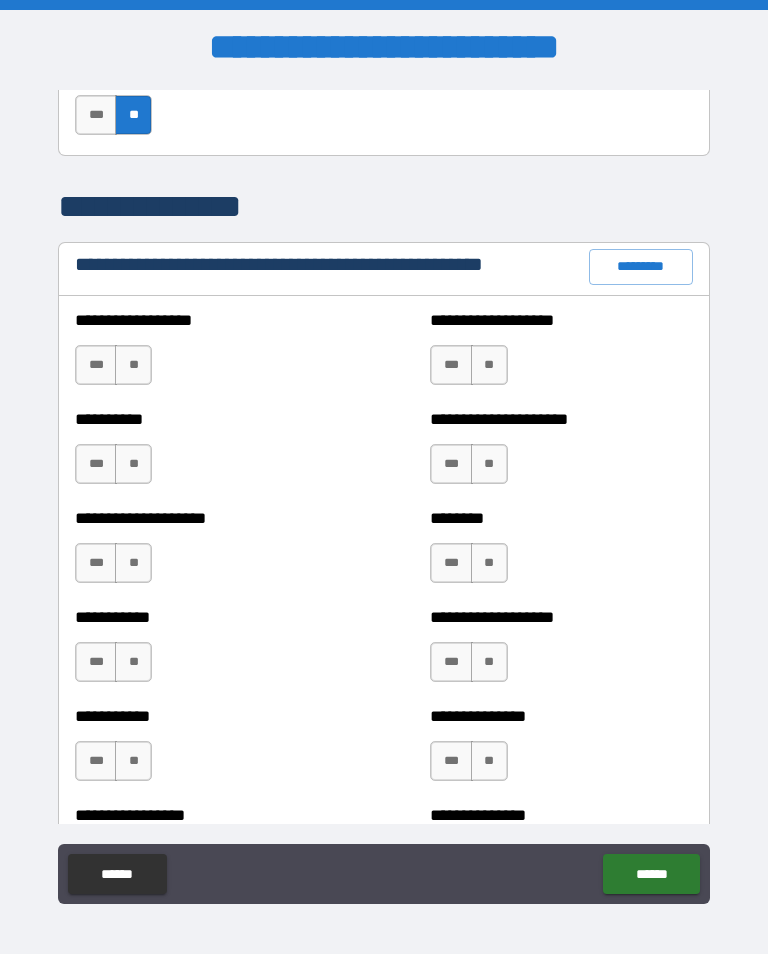 click on "**" at bounding box center (133, 365) 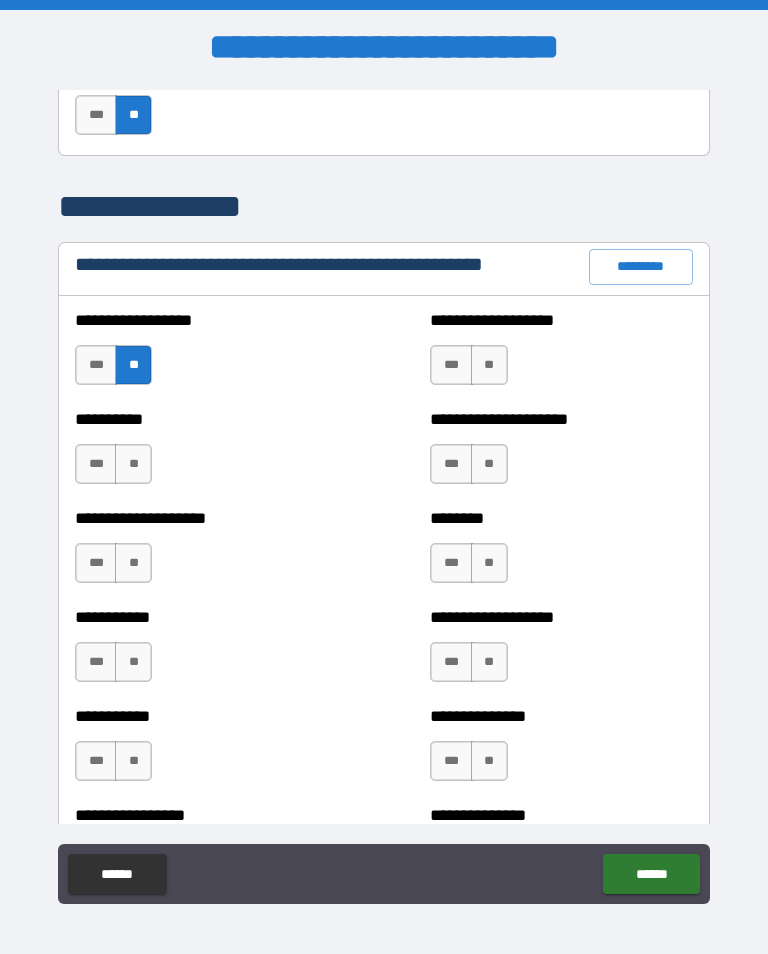 click on "*********" at bounding box center (641, 267) 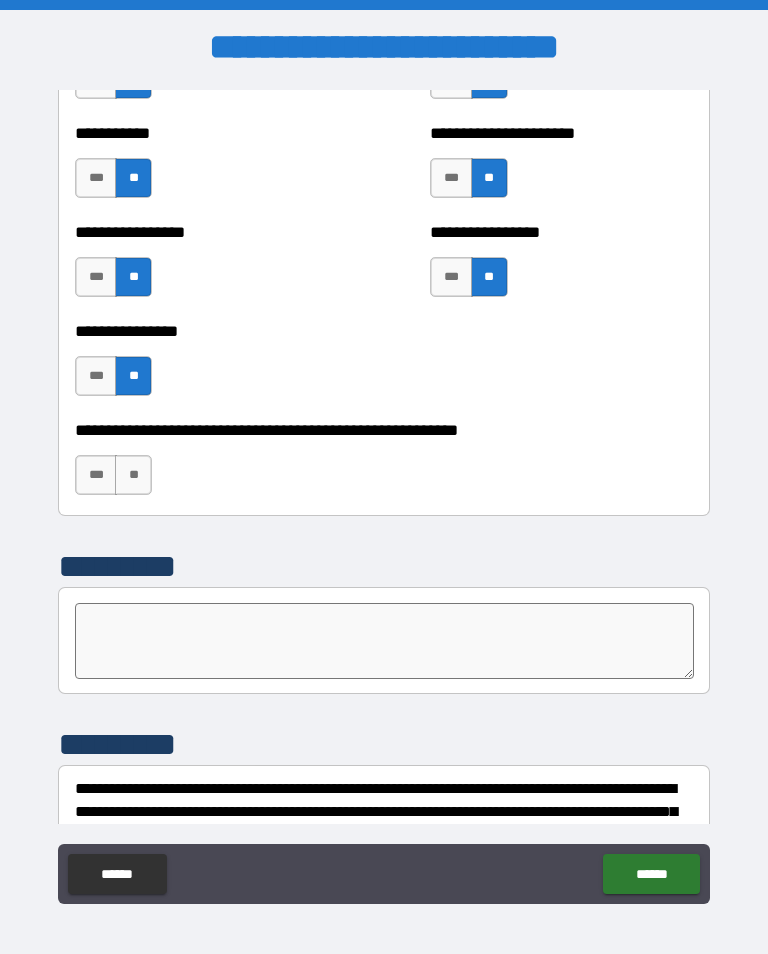 scroll, scrollTop: 6005, scrollLeft: 0, axis: vertical 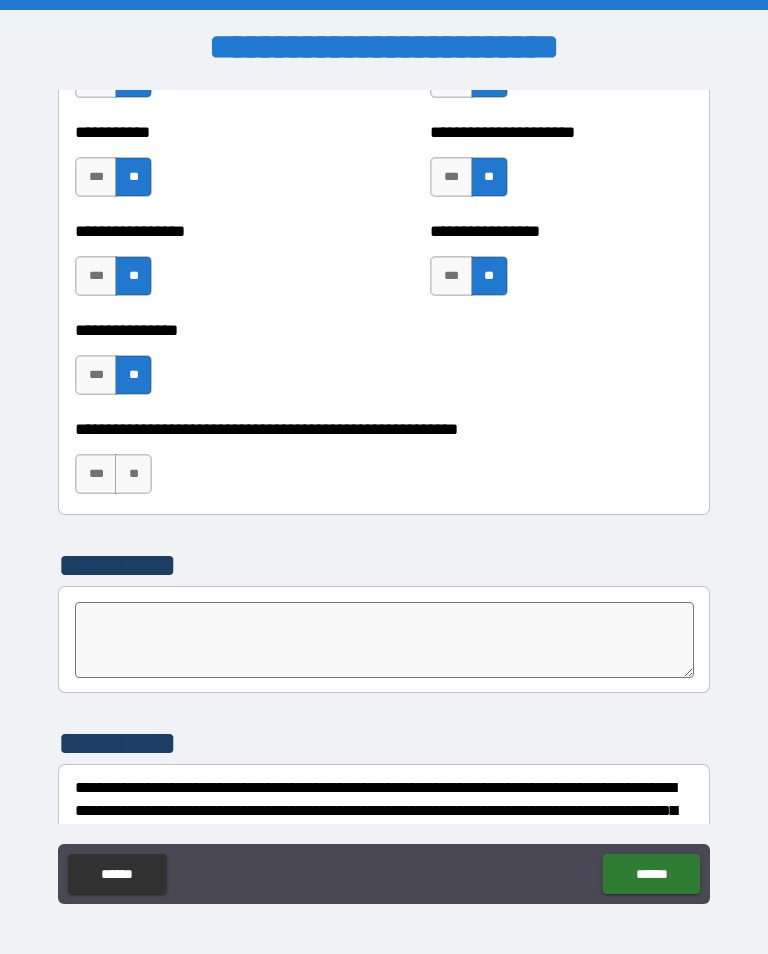 click on "**" at bounding box center [133, 474] 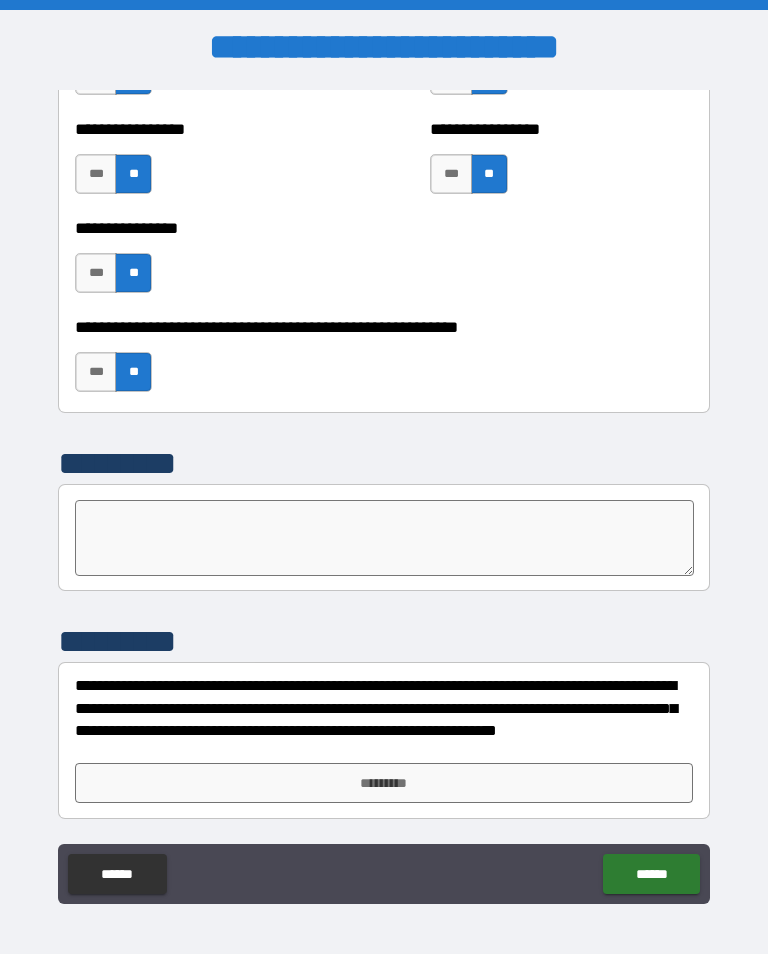 scroll, scrollTop: 6107, scrollLeft: 0, axis: vertical 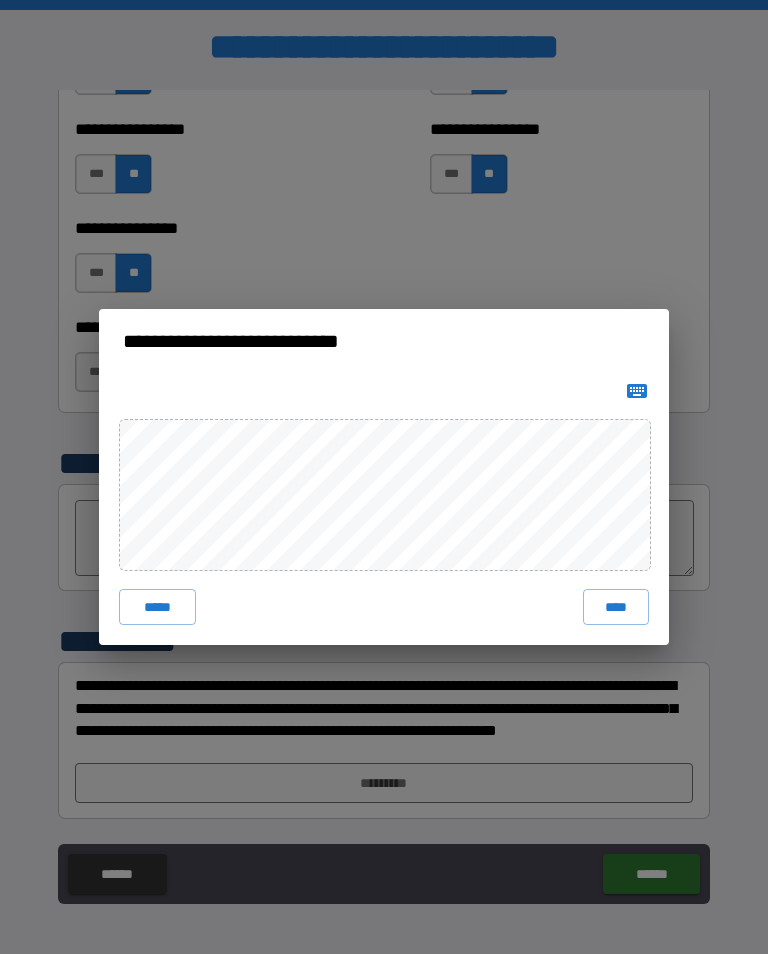 click on "****" at bounding box center (616, 607) 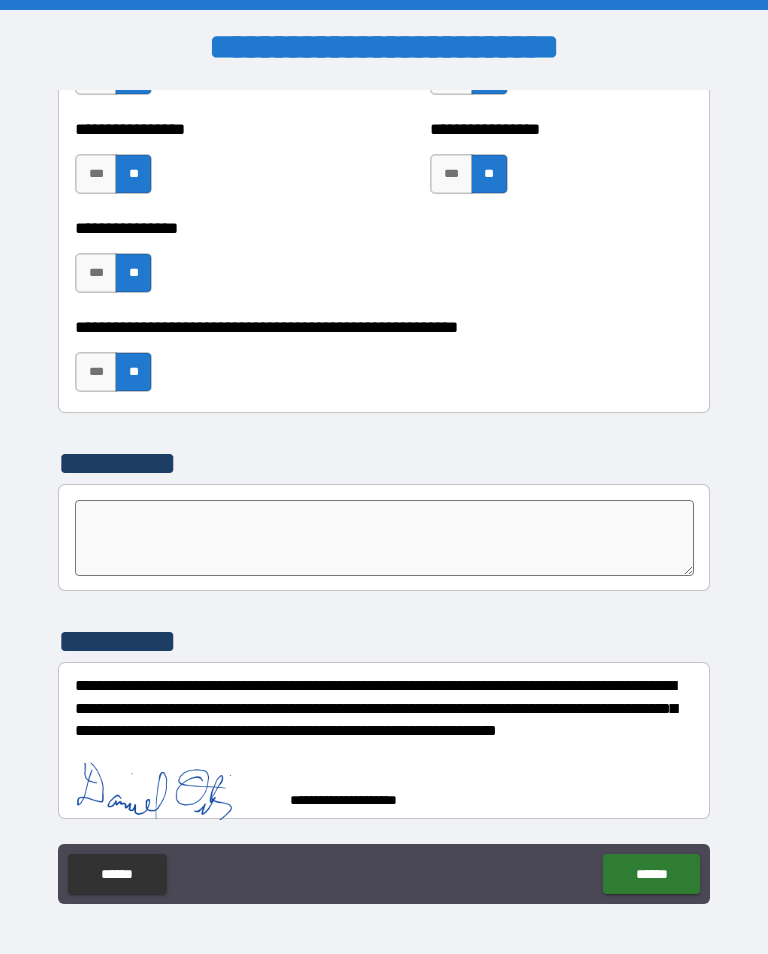 scroll, scrollTop: 6097, scrollLeft: 0, axis: vertical 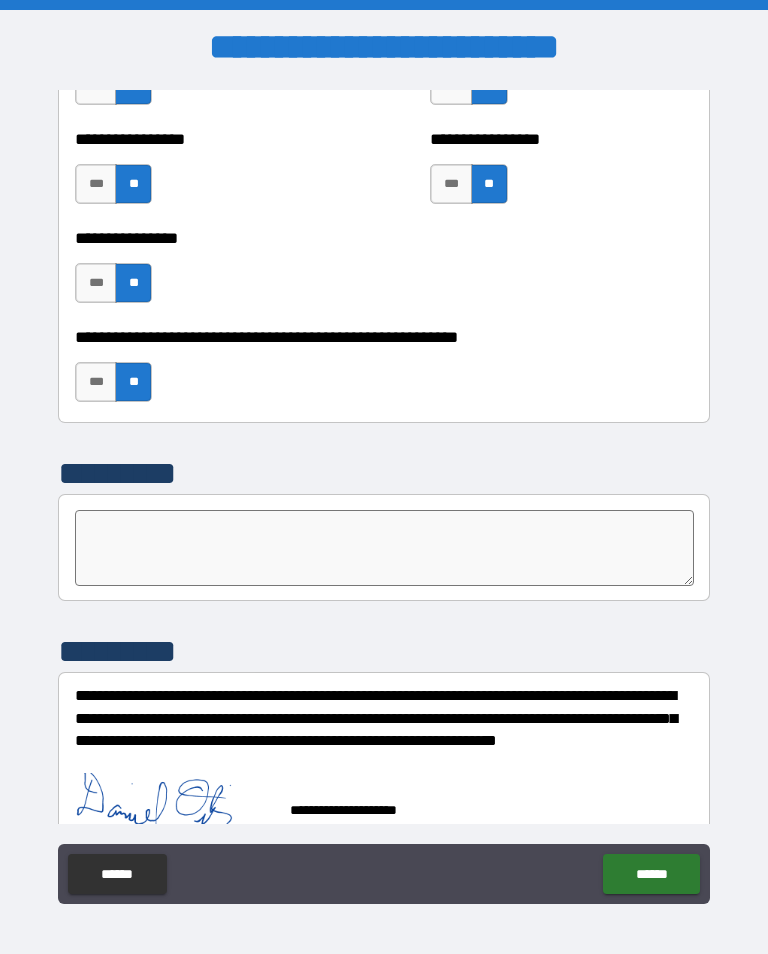 click on "******" at bounding box center [651, 874] 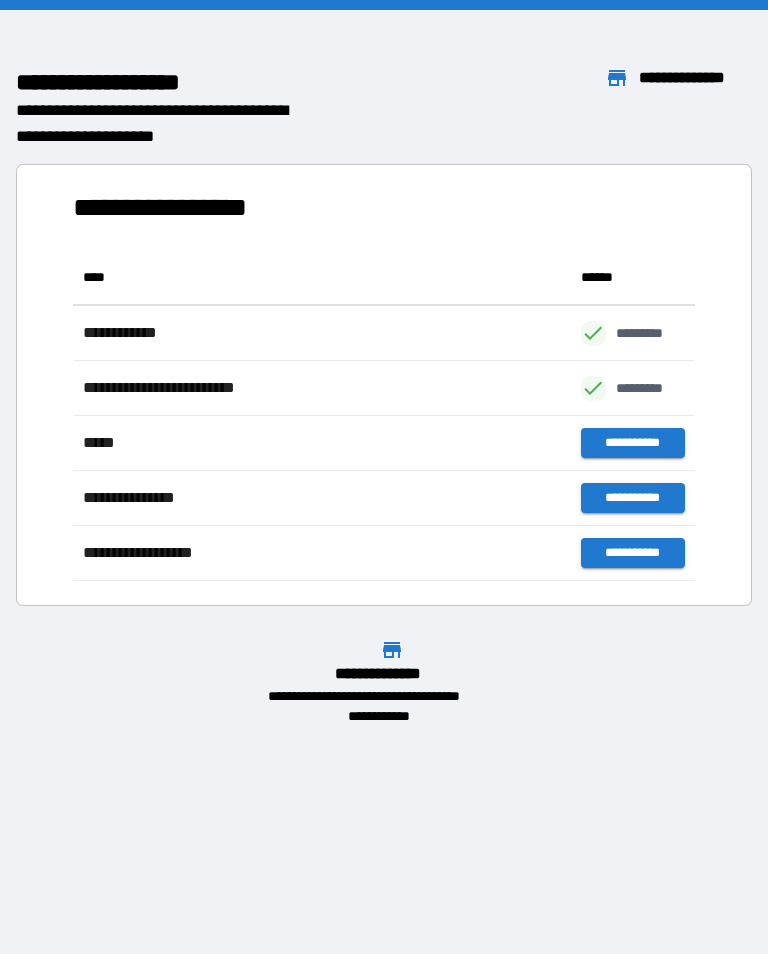 scroll, scrollTop: 1, scrollLeft: 1, axis: both 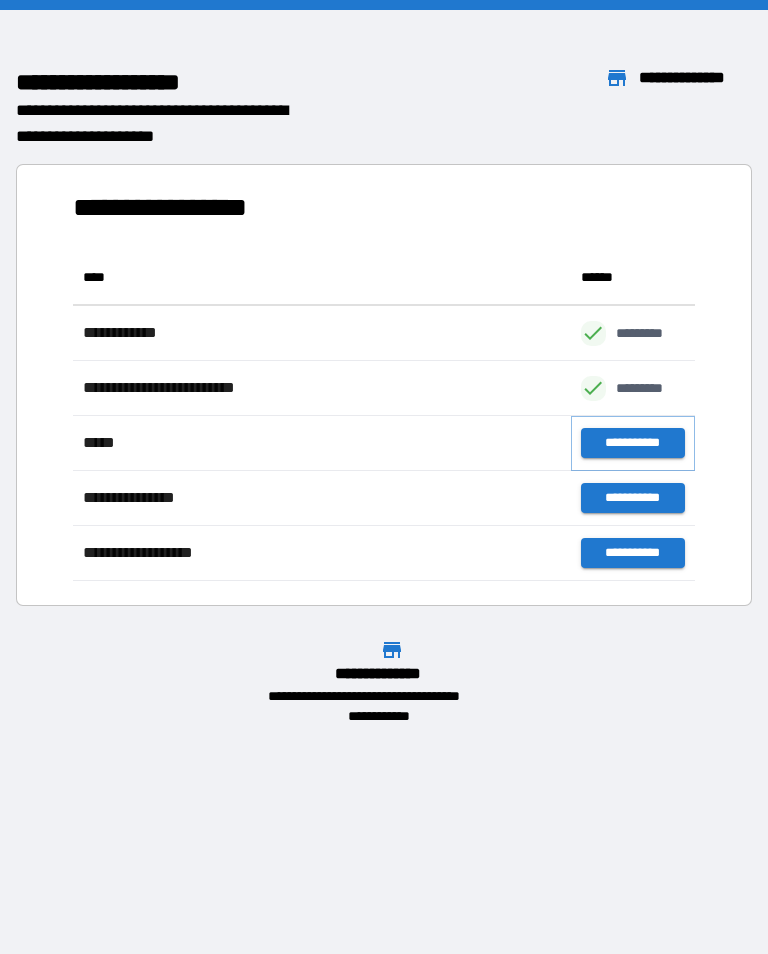 click on "**********" at bounding box center (633, 443) 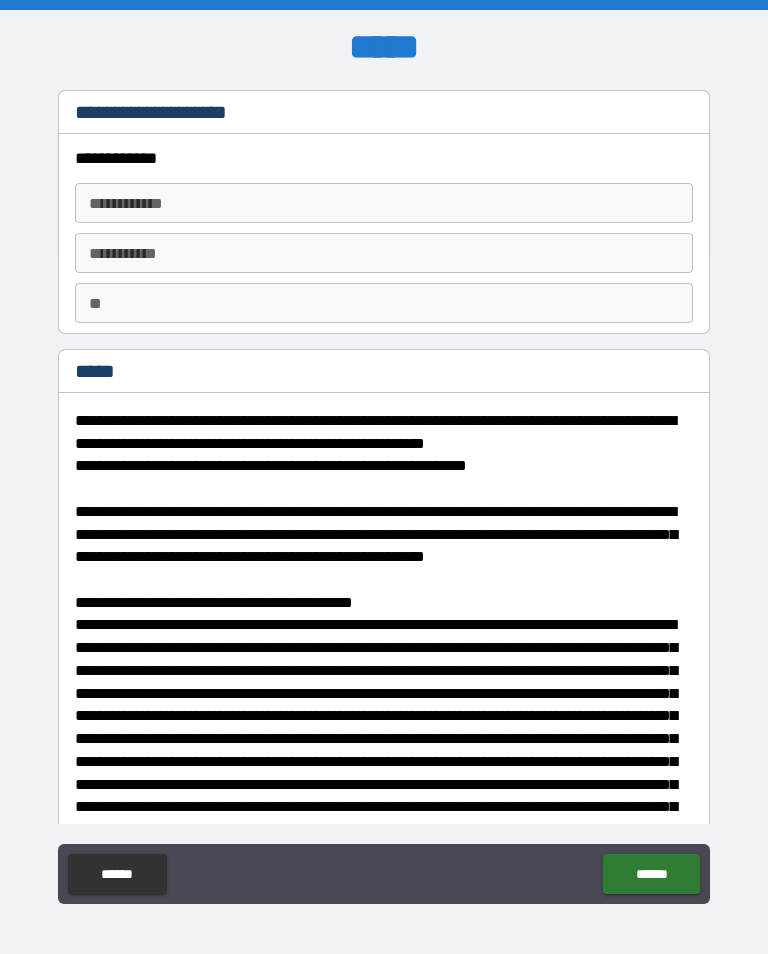 click on "**********" at bounding box center [384, 203] 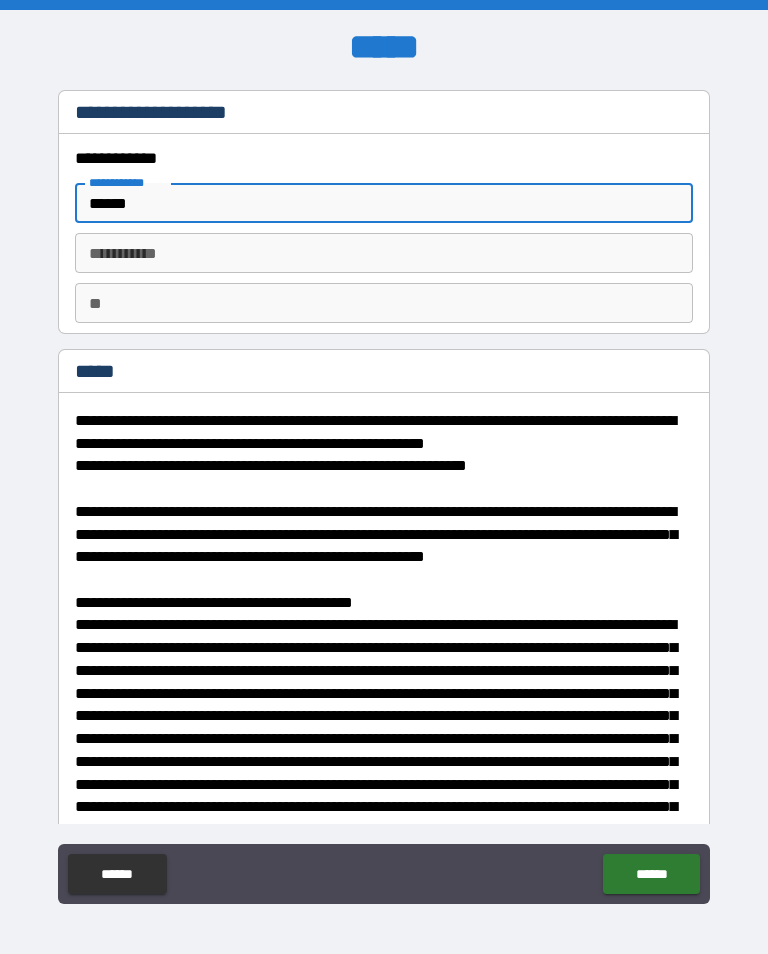 type on "******" 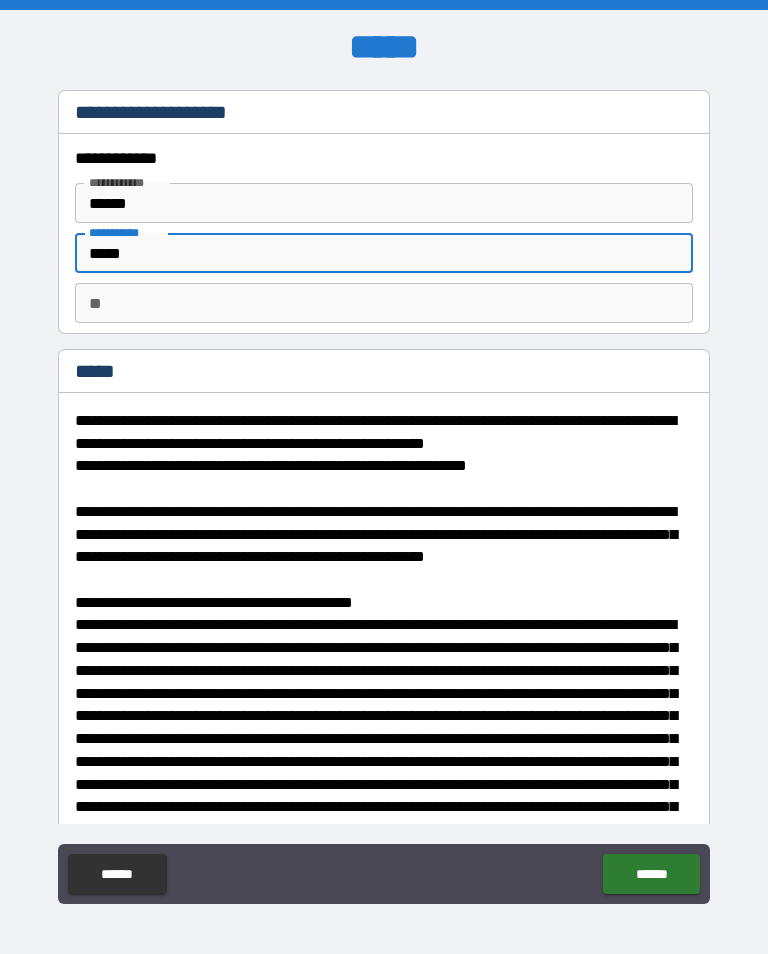 type on "*****" 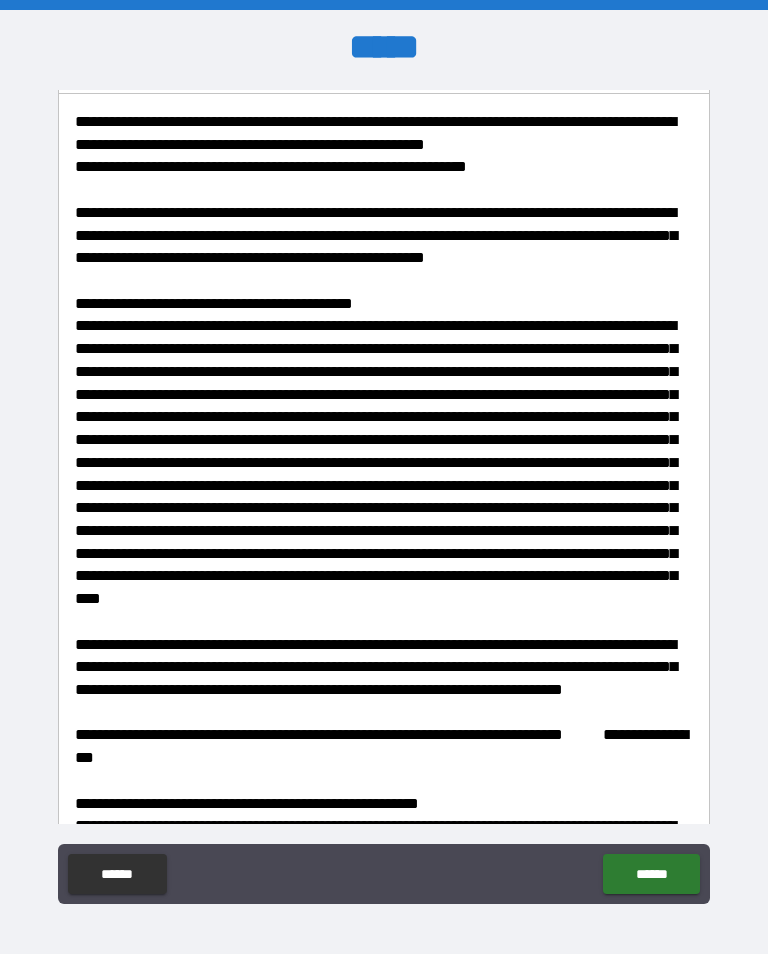scroll, scrollTop: 301, scrollLeft: 0, axis: vertical 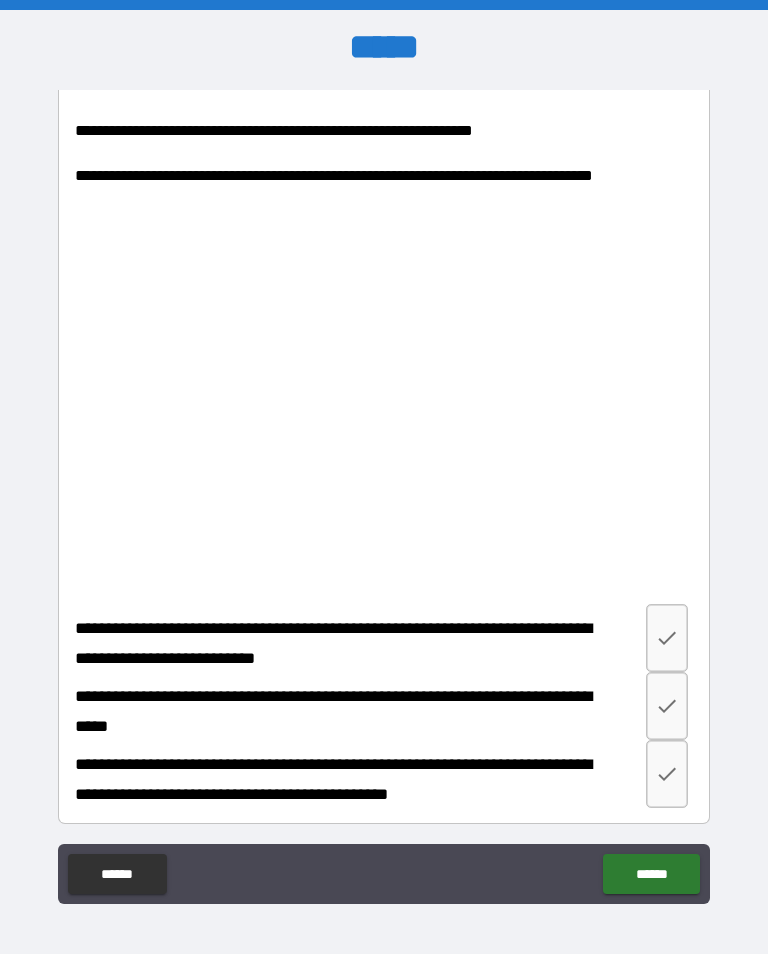 click on "**********" at bounding box center (384, -1376) 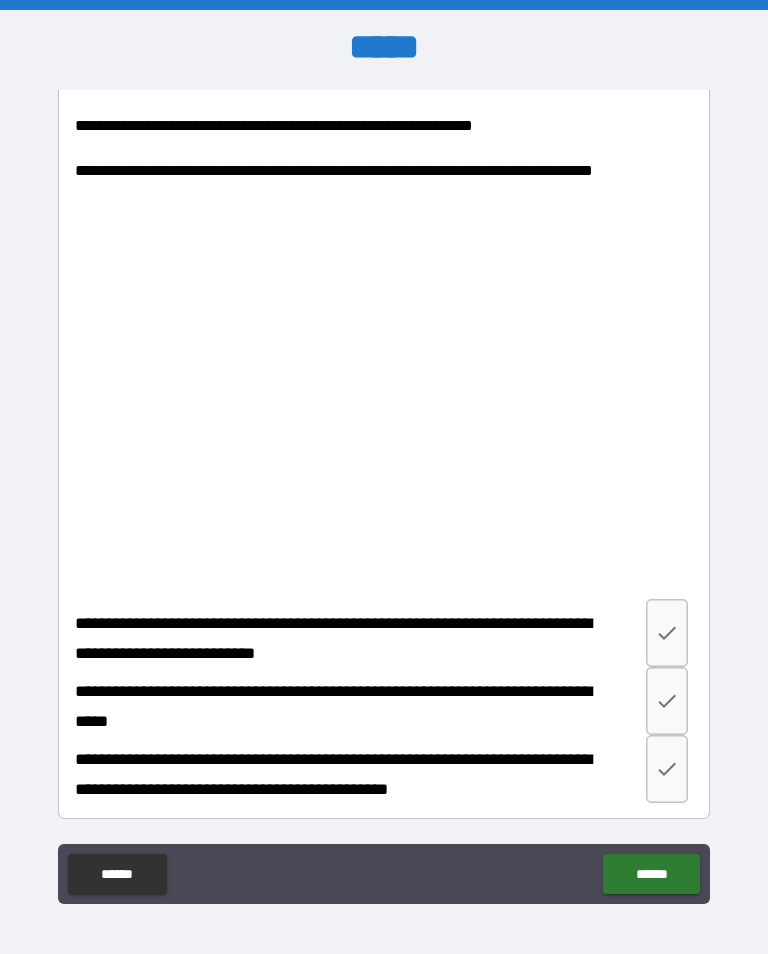 scroll, scrollTop: 3771, scrollLeft: 0, axis: vertical 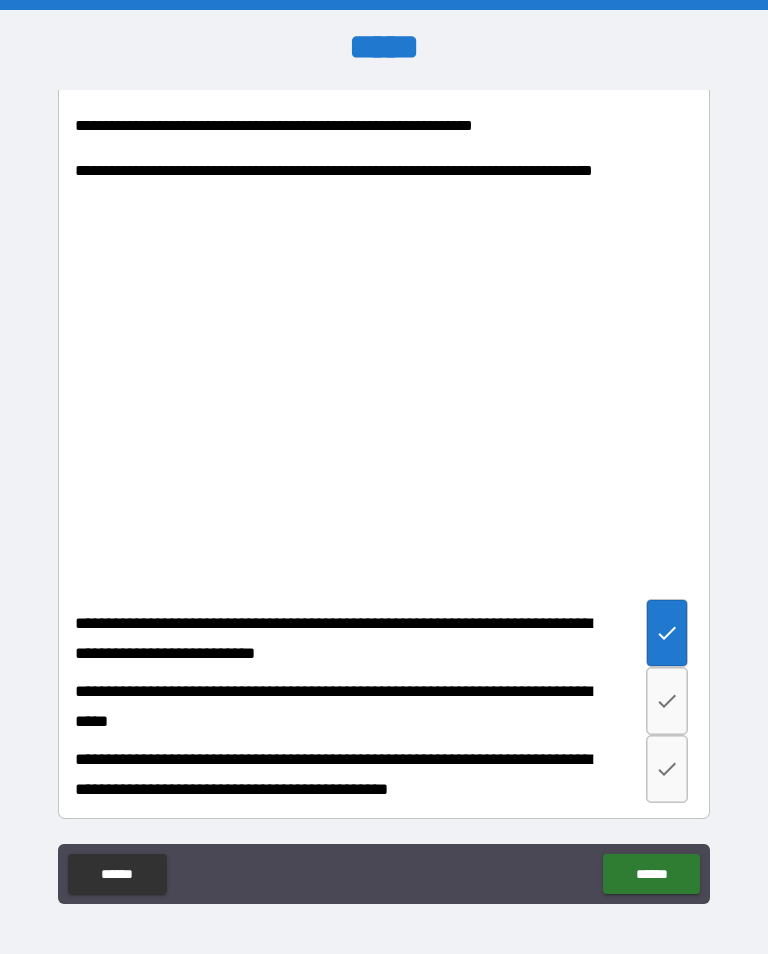 click at bounding box center (667, 701) 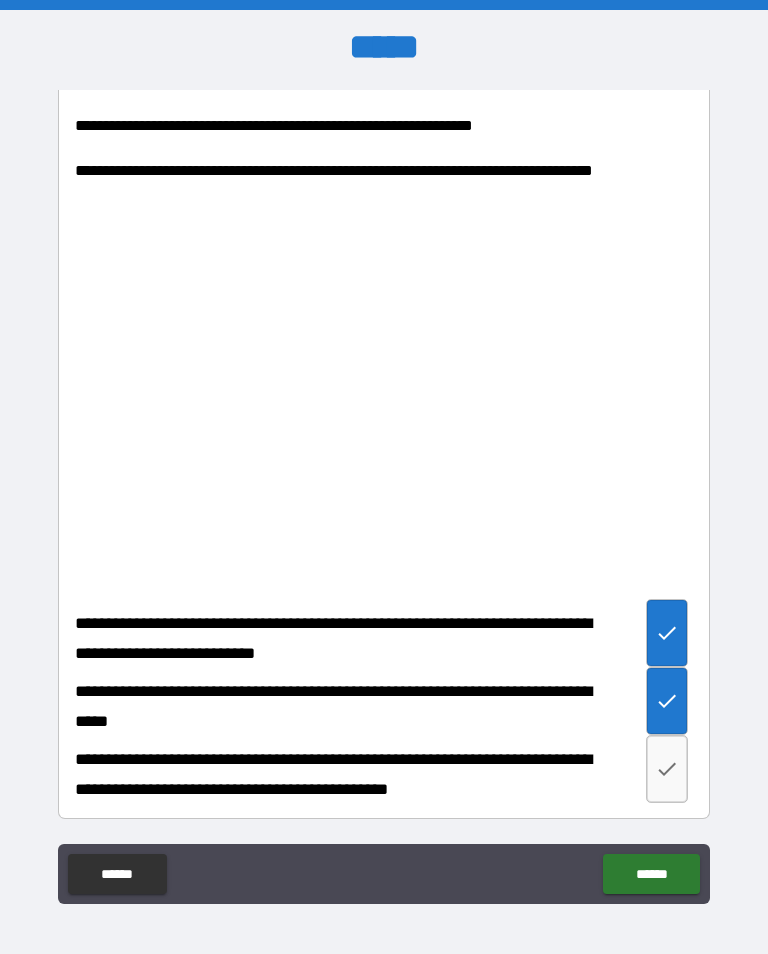 click 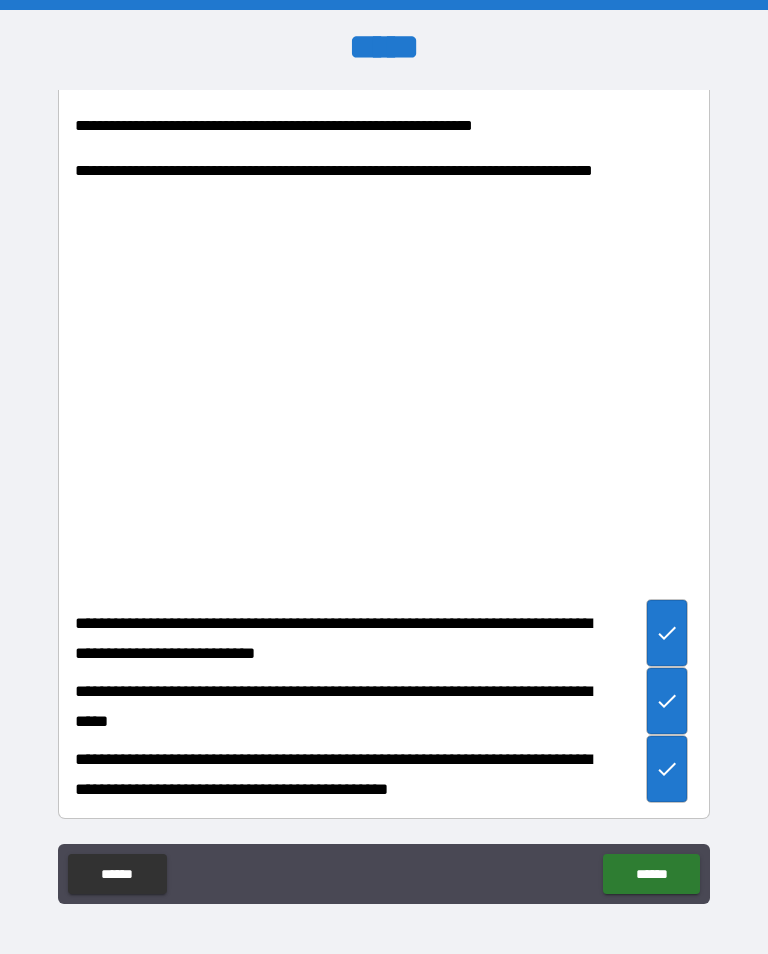 click on "******" at bounding box center (651, 874) 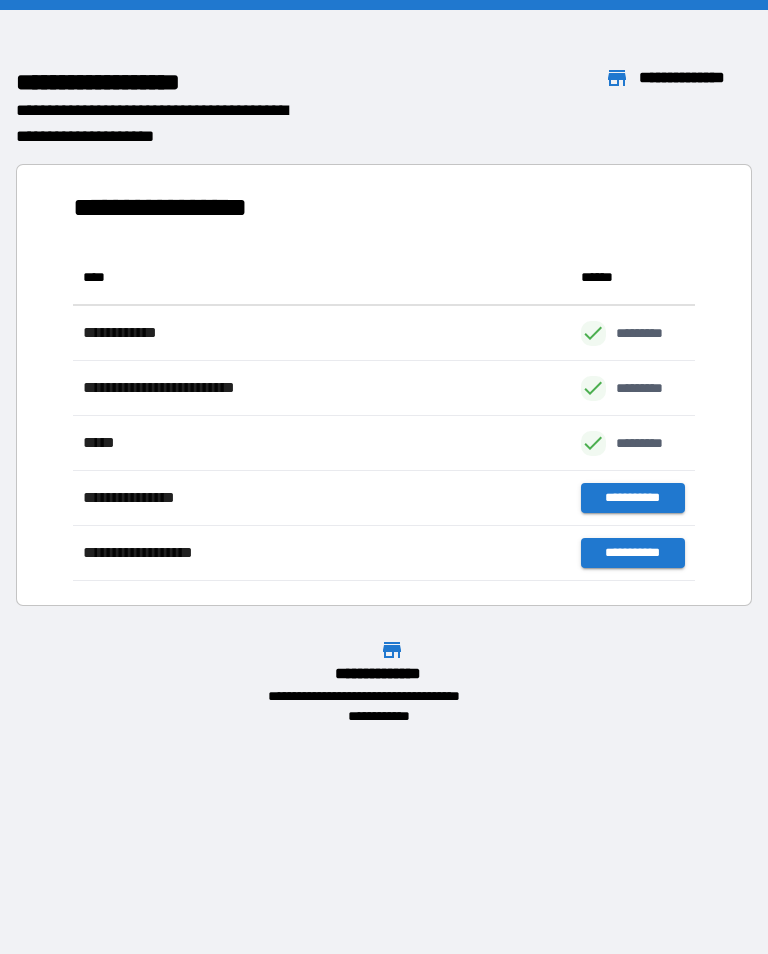 scroll, scrollTop: 331, scrollLeft: 622, axis: both 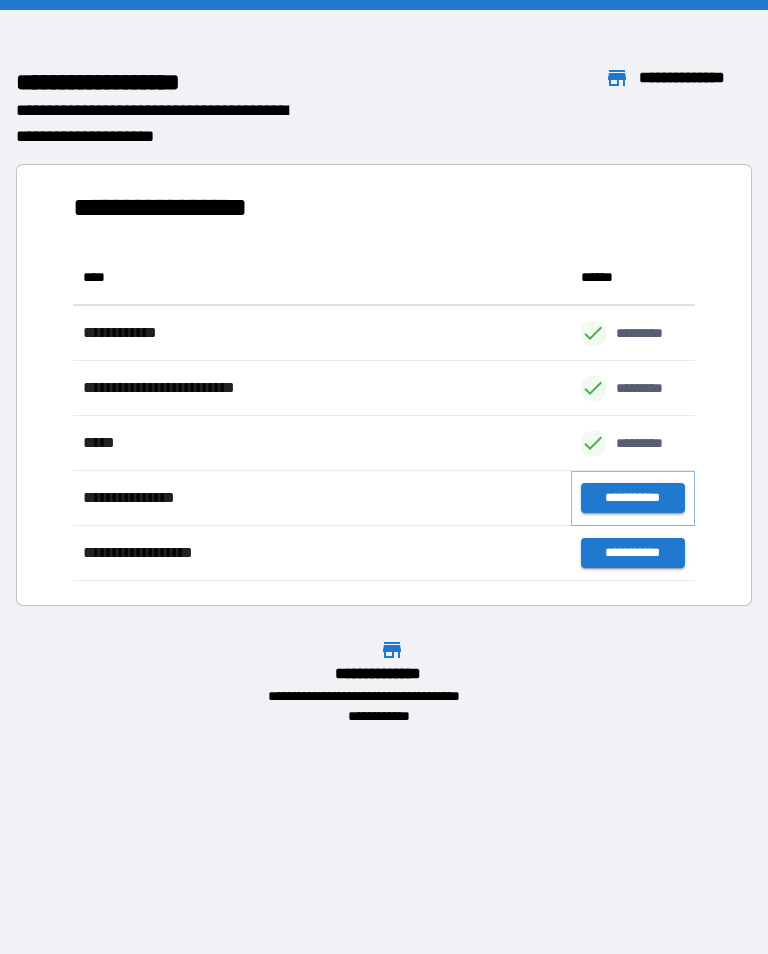 click on "**********" at bounding box center [633, 498] 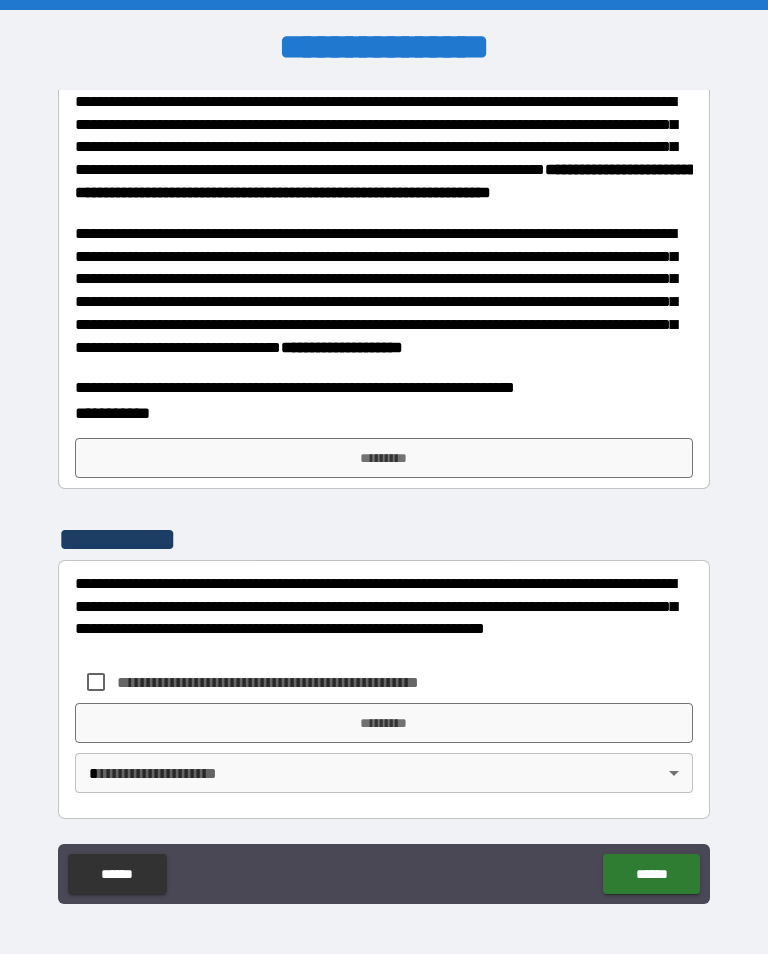 scroll, scrollTop: 633, scrollLeft: 0, axis: vertical 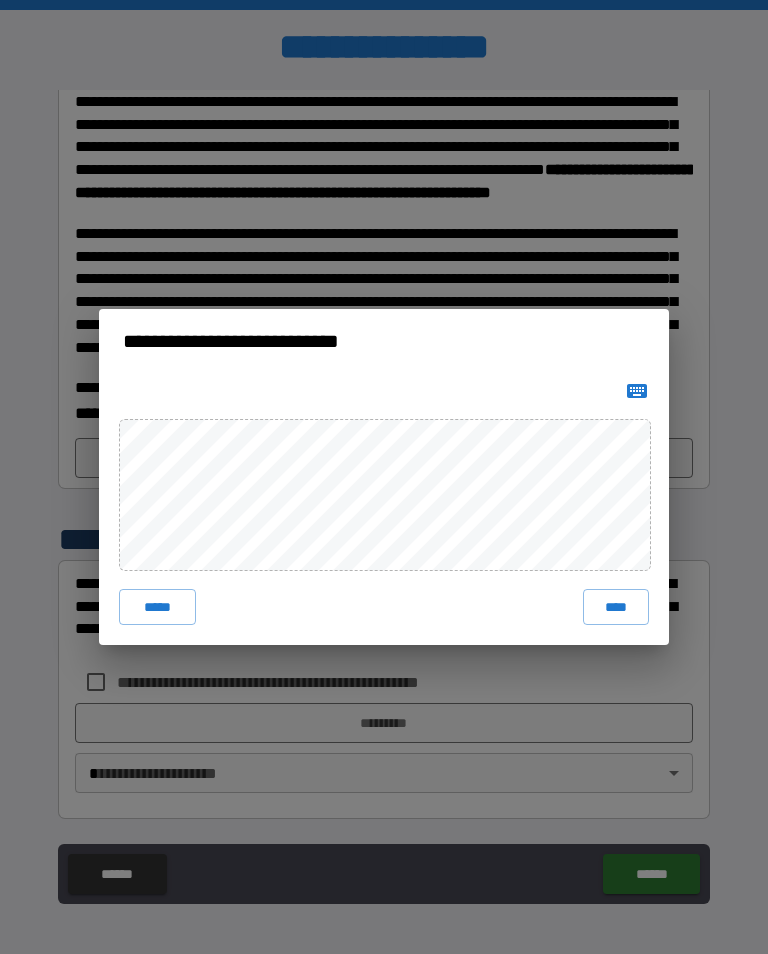 click on "*****" at bounding box center (157, 607) 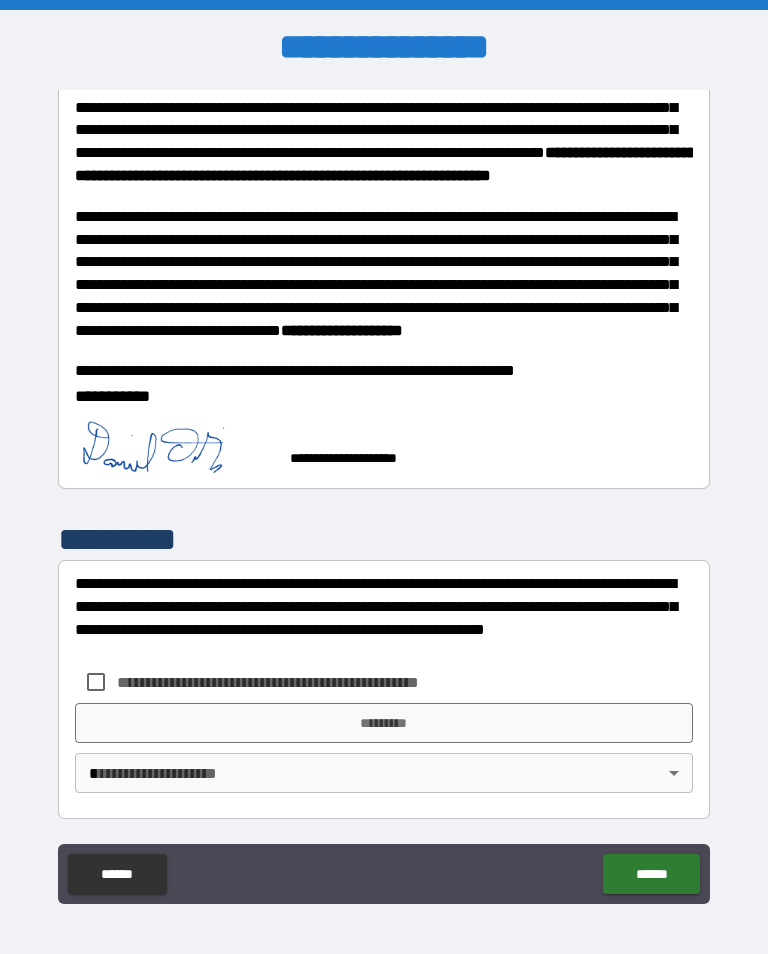 scroll, scrollTop: 650, scrollLeft: 0, axis: vertical 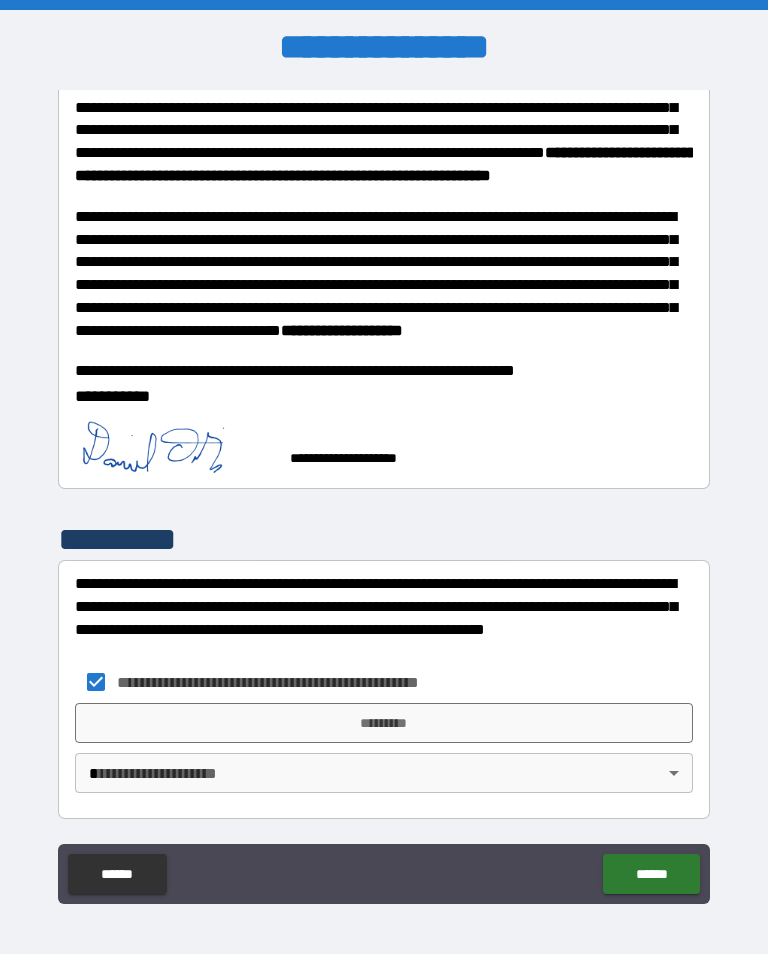 click on "*********" at bounding box center [384, 723] 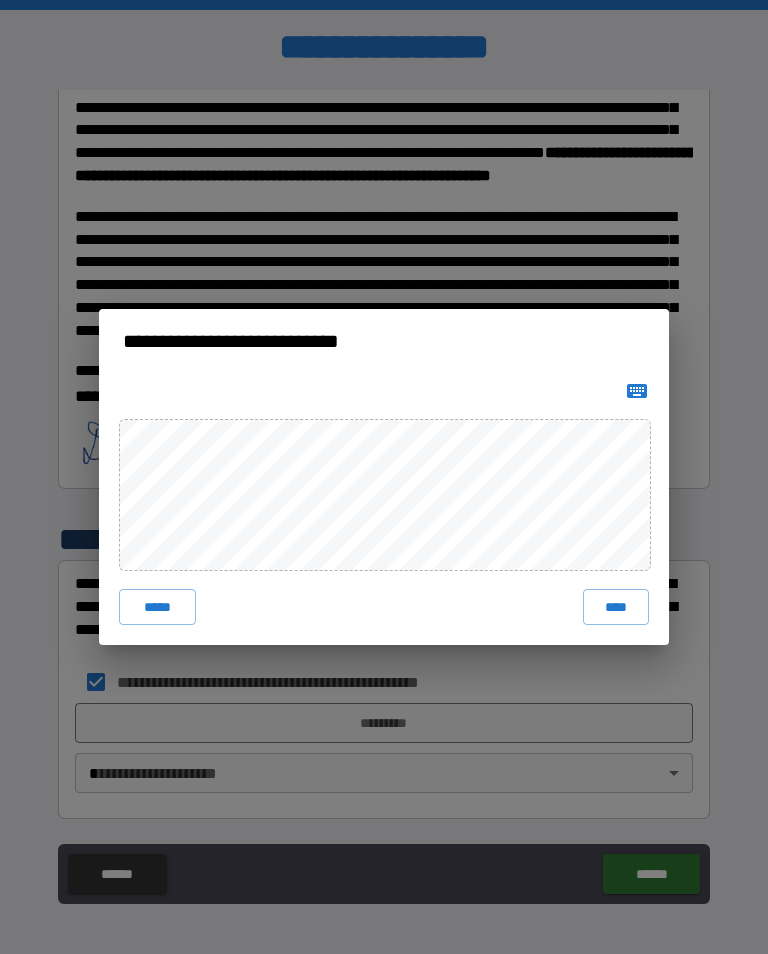 click on "****" at bounding box center [616, 607] 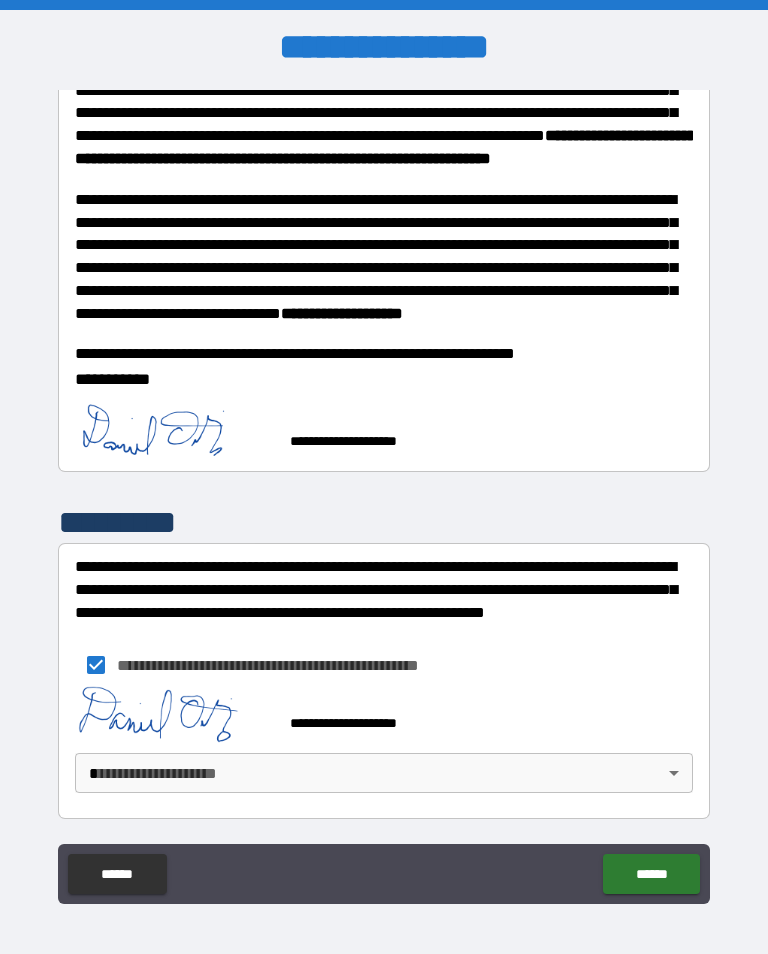 click on "**********" at bounding box center [384, 492] 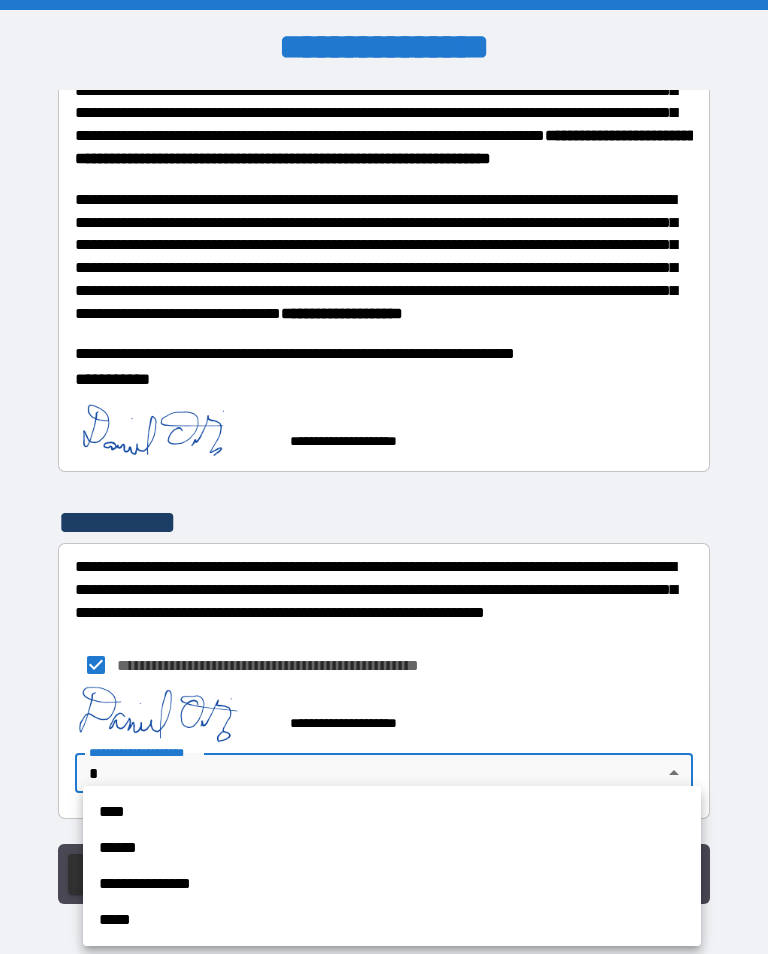 click on "****" at bounding box center (392, 812) 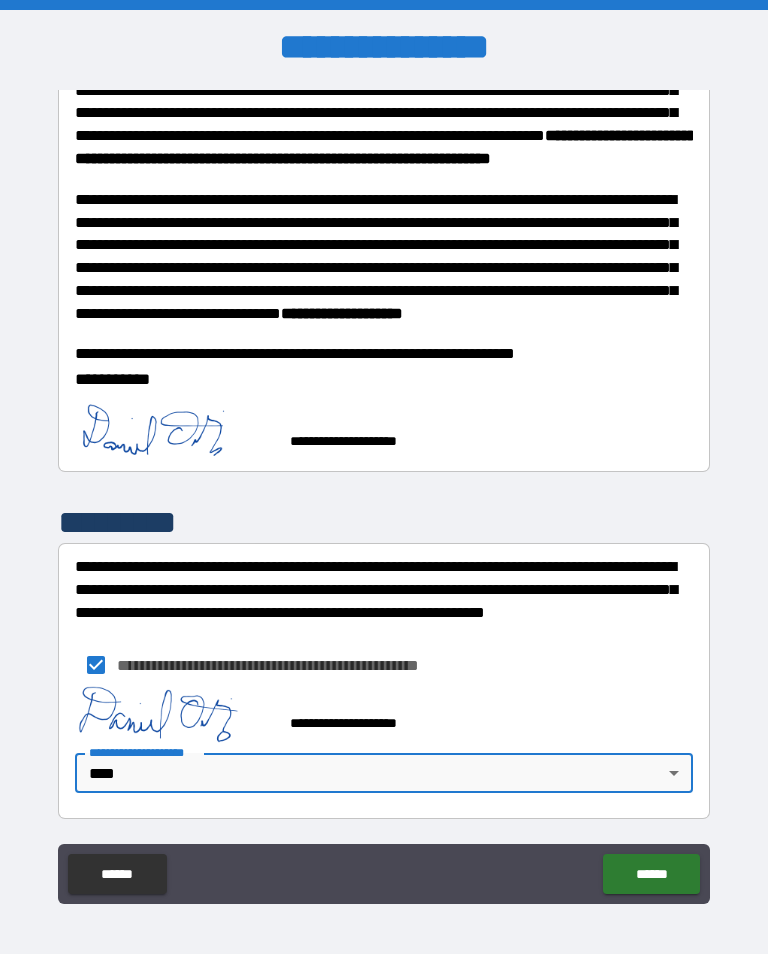click on "******" at bounding box center (651, 874) 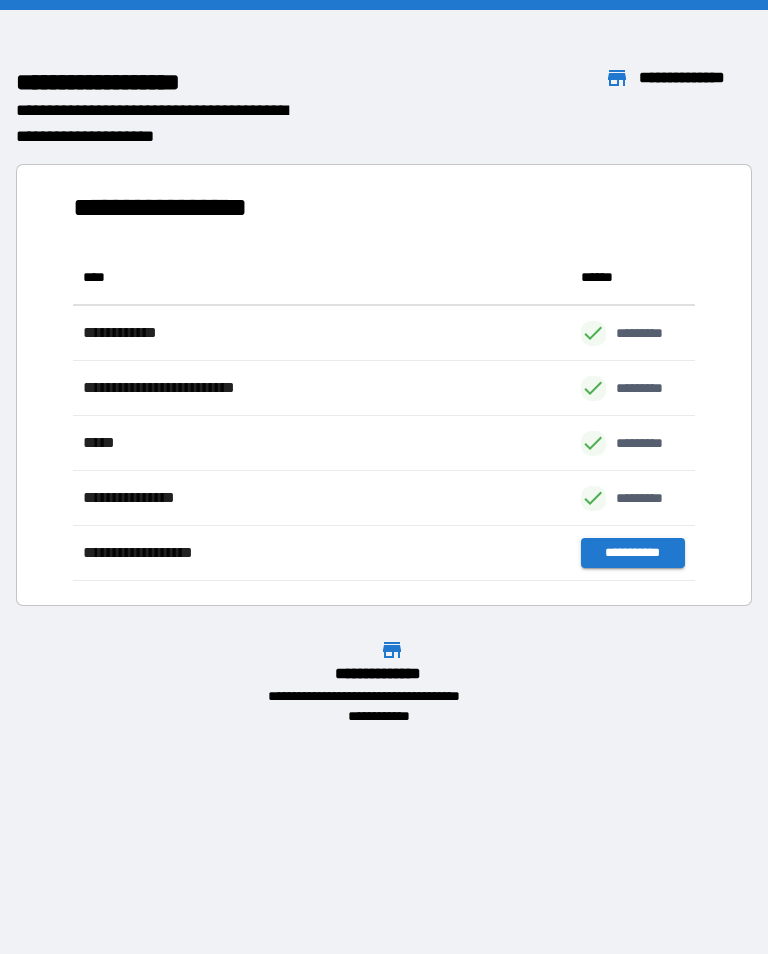 scroll, scrollTop: 1, scrollLeft: 1, axis: both 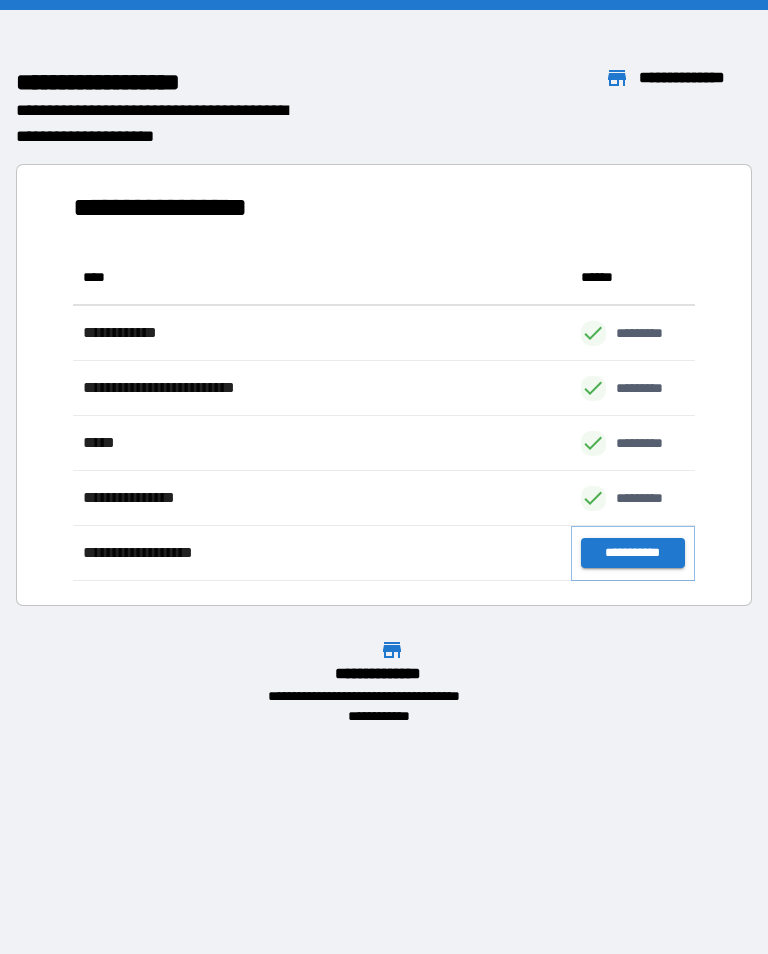 click on "**********" at bounding box center (633, 553) 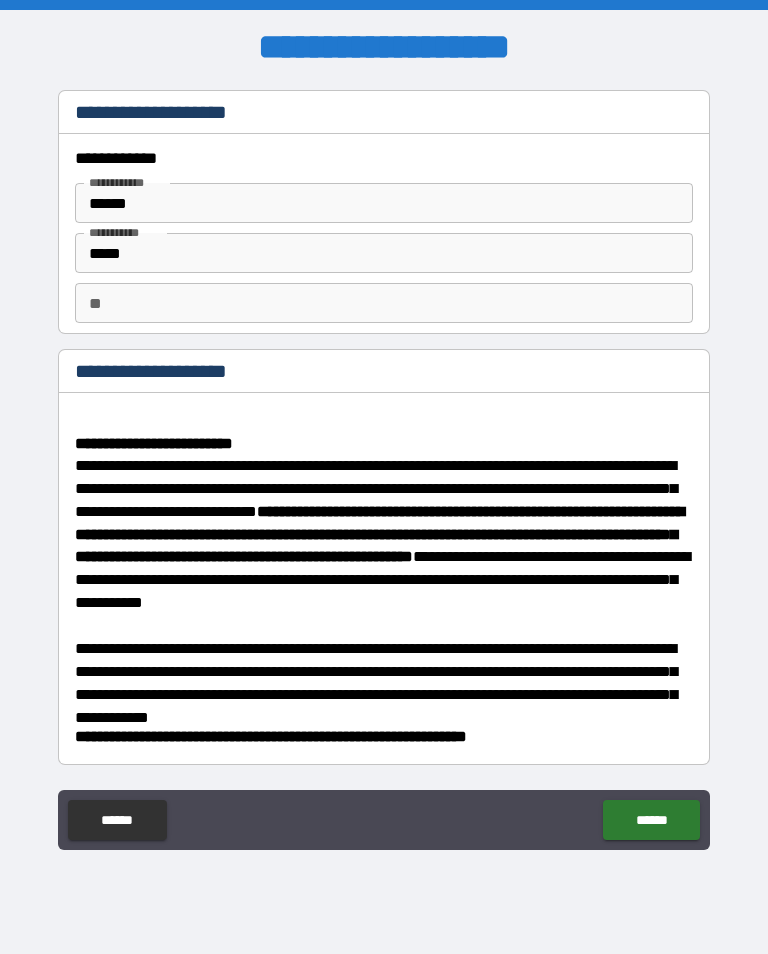 click on "******" at bounding box center (651, 820) 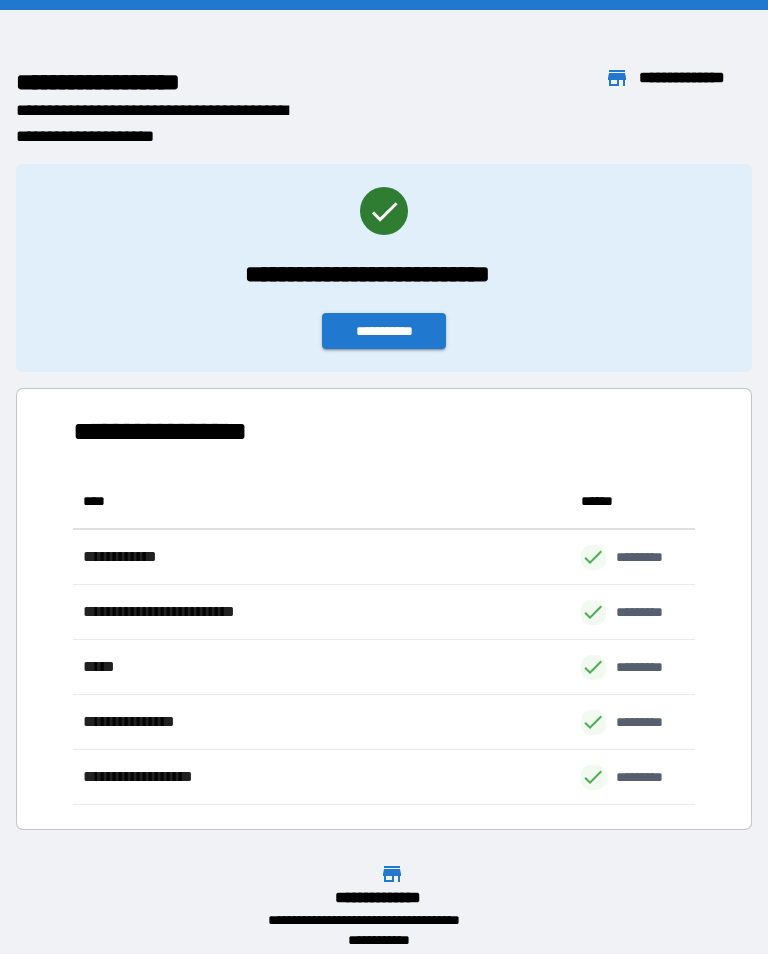 scroll, scrollTop: 331, scrollLeft: 622, axis: both 